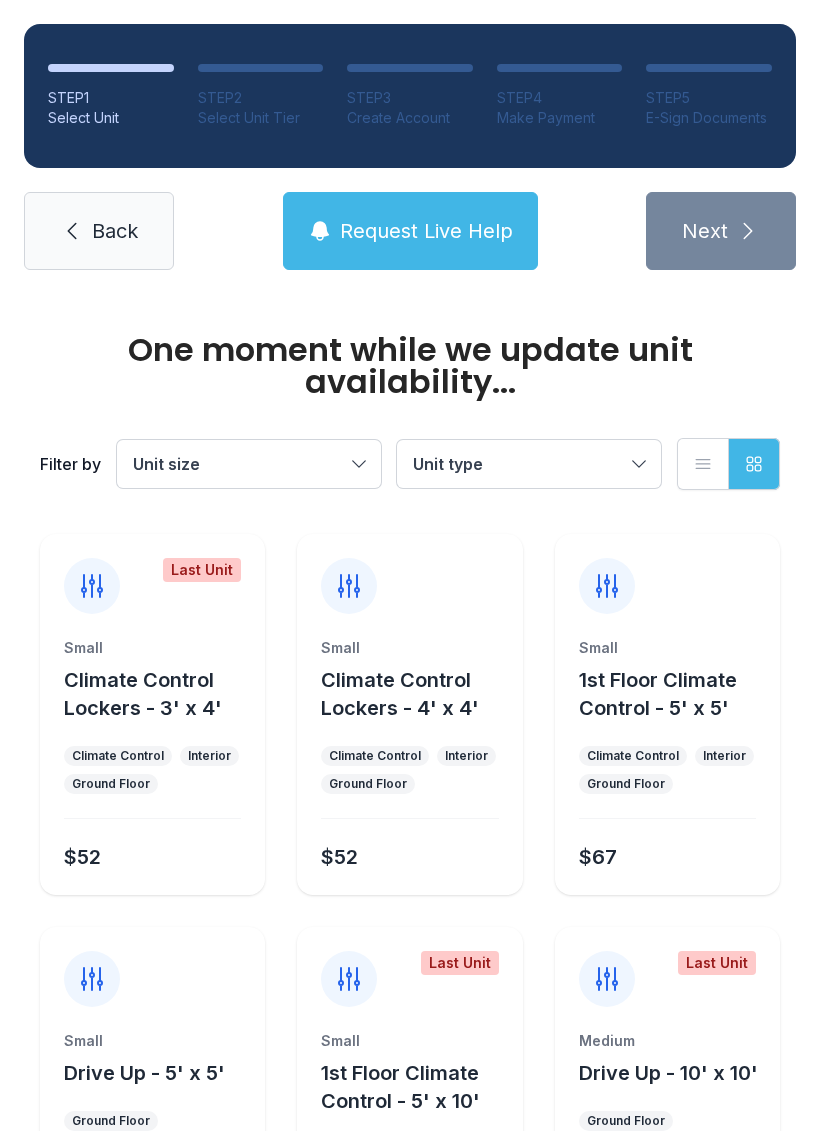 scroll, scrollTop: 0, scrollLeft: 0, axis: both 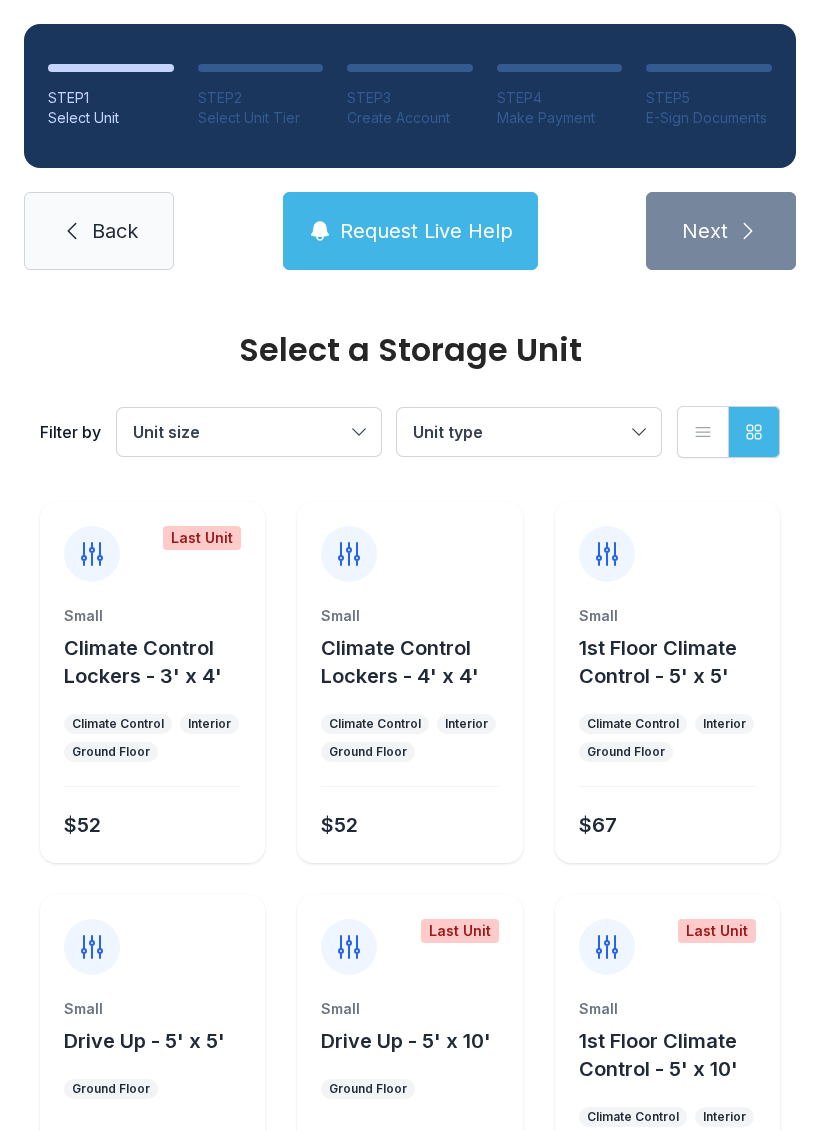 click on "Unit size" at bounding box center (239, 432) 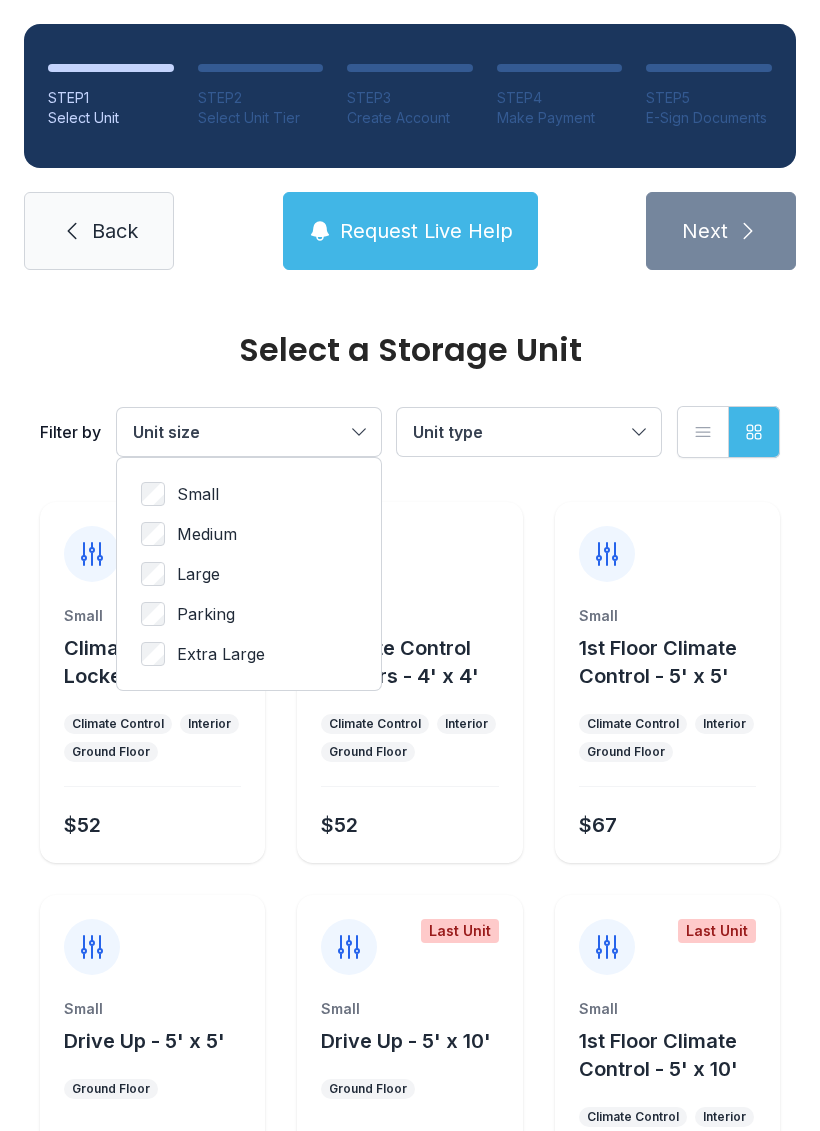 click on "Large" at bounding box center (198, 574) 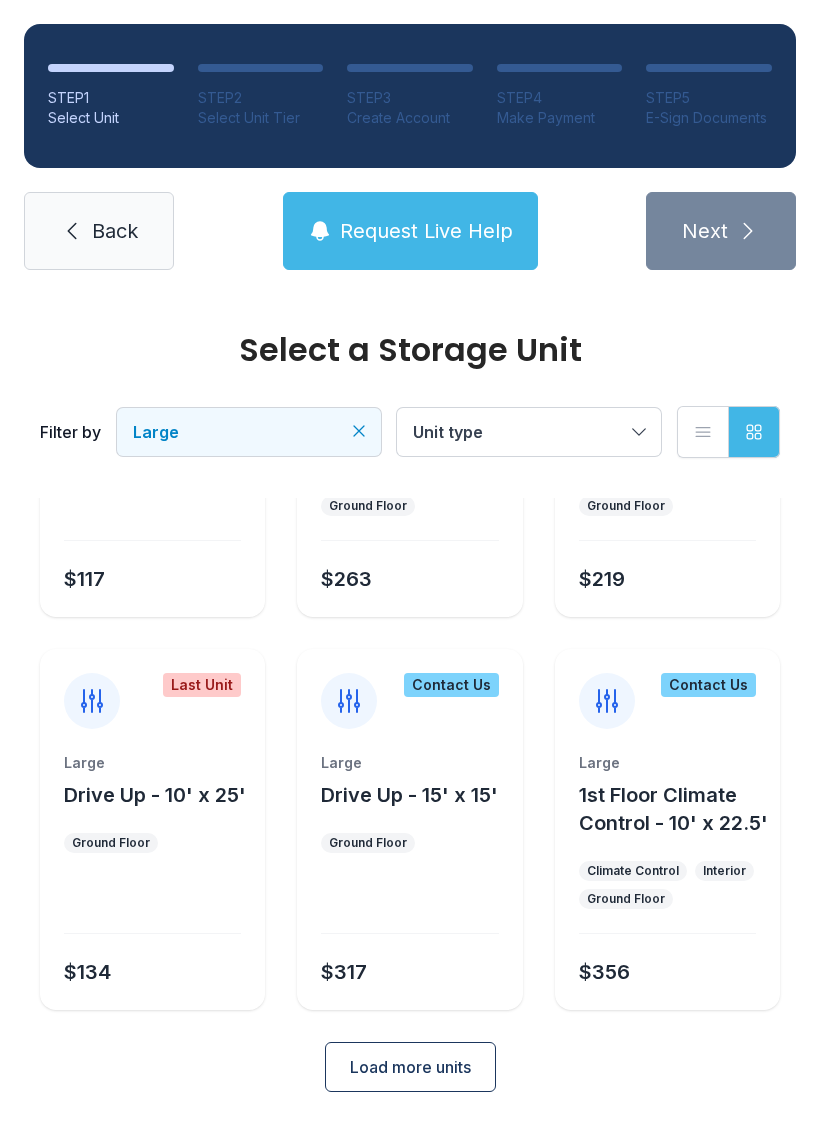 scroll, scrollTop: 238, scrollLeft: 0, axis: vertical 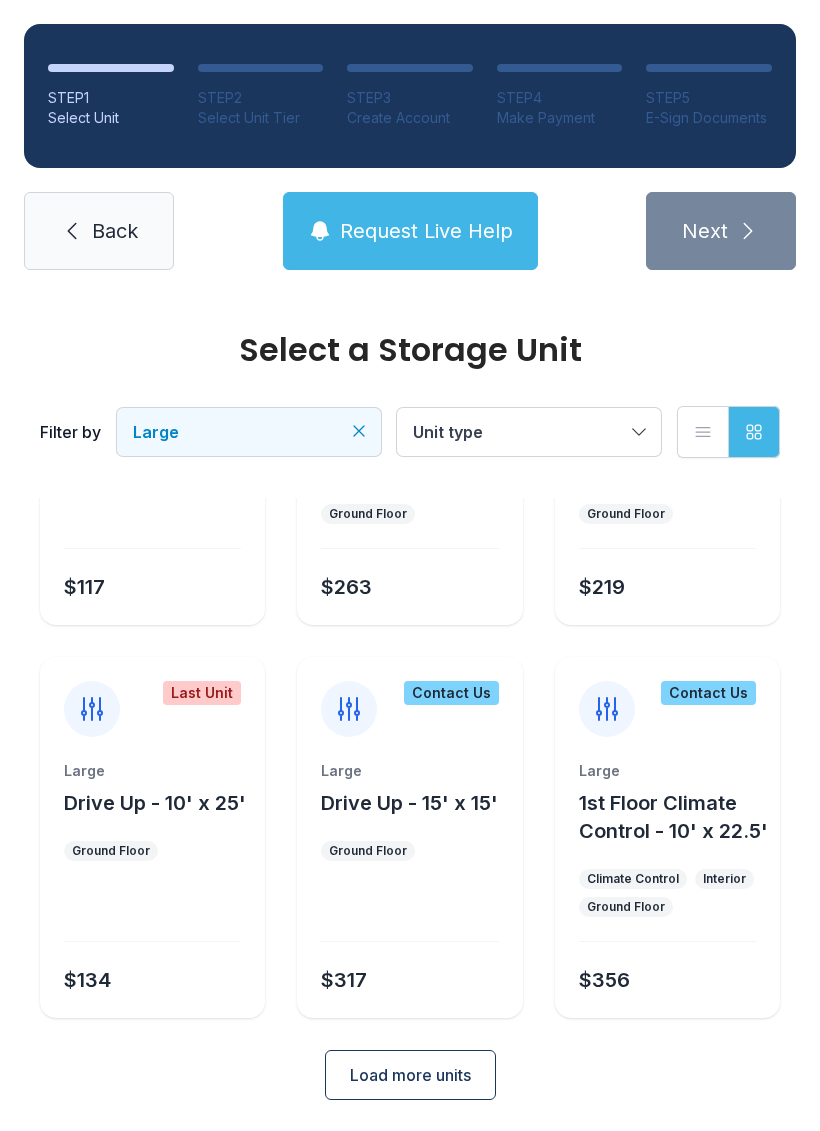 click on "Unit type" at bounding box center (519, 432) 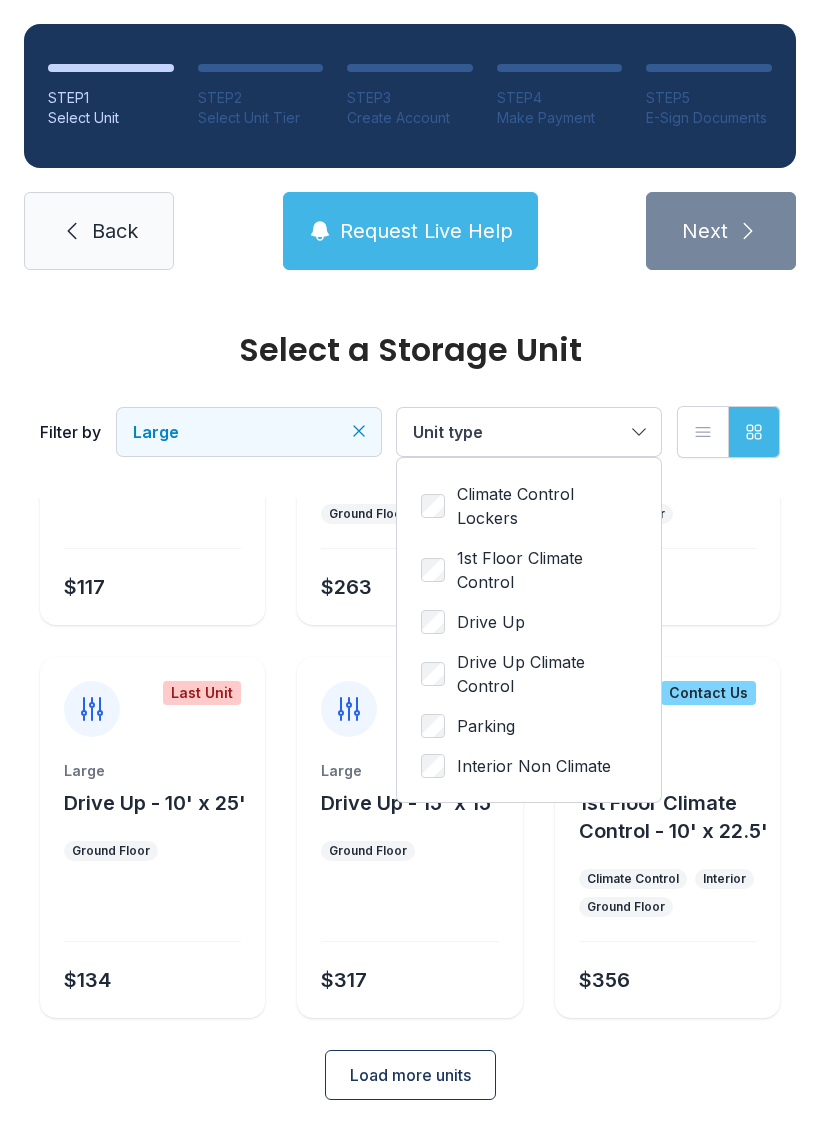 scroll, scrollTop: 44, scrollLeft: 0, axis: vertical 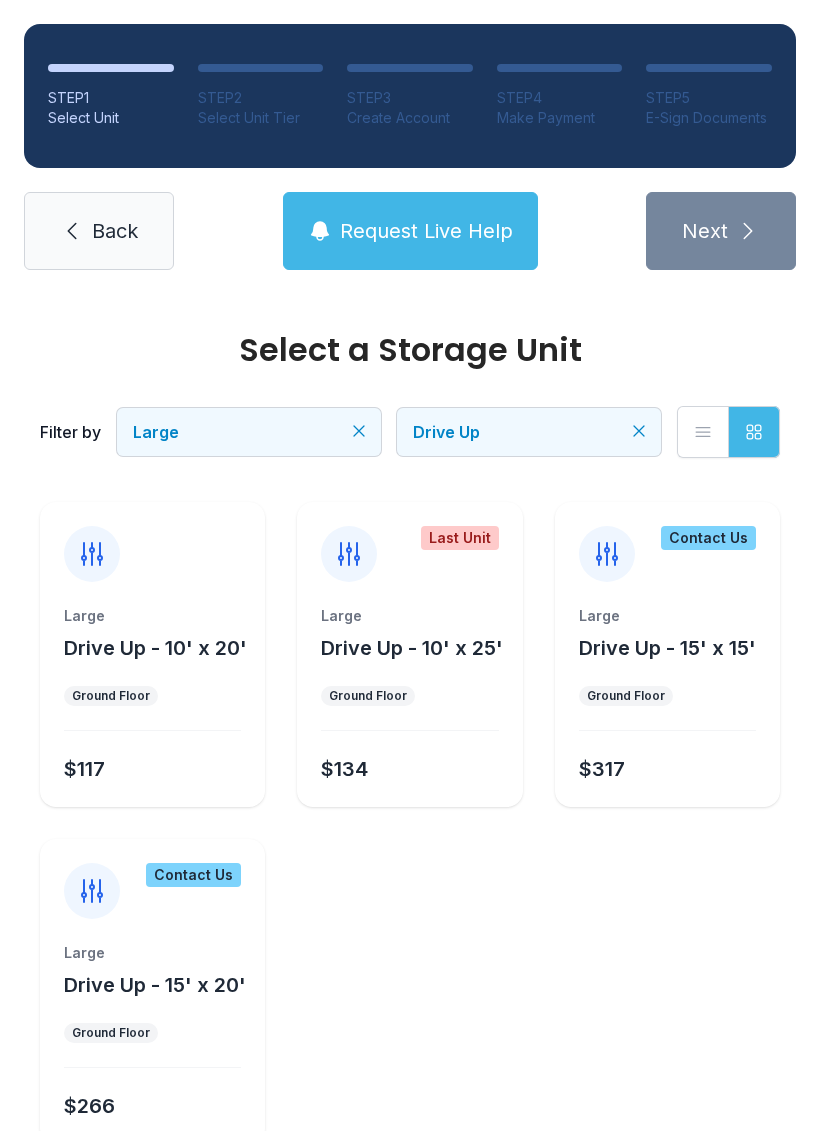 click on "Request Live Help" at bounding box center [426, 231] 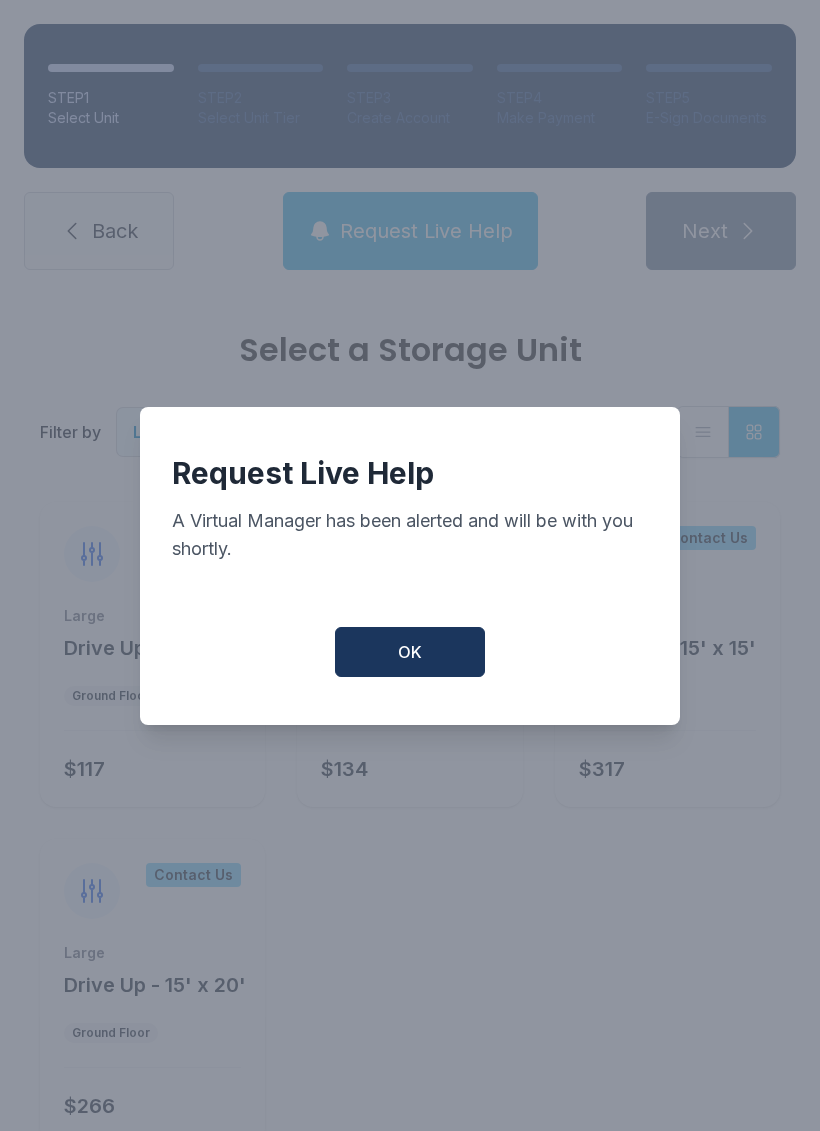 click on "OK" at bounding box center [410, 652] 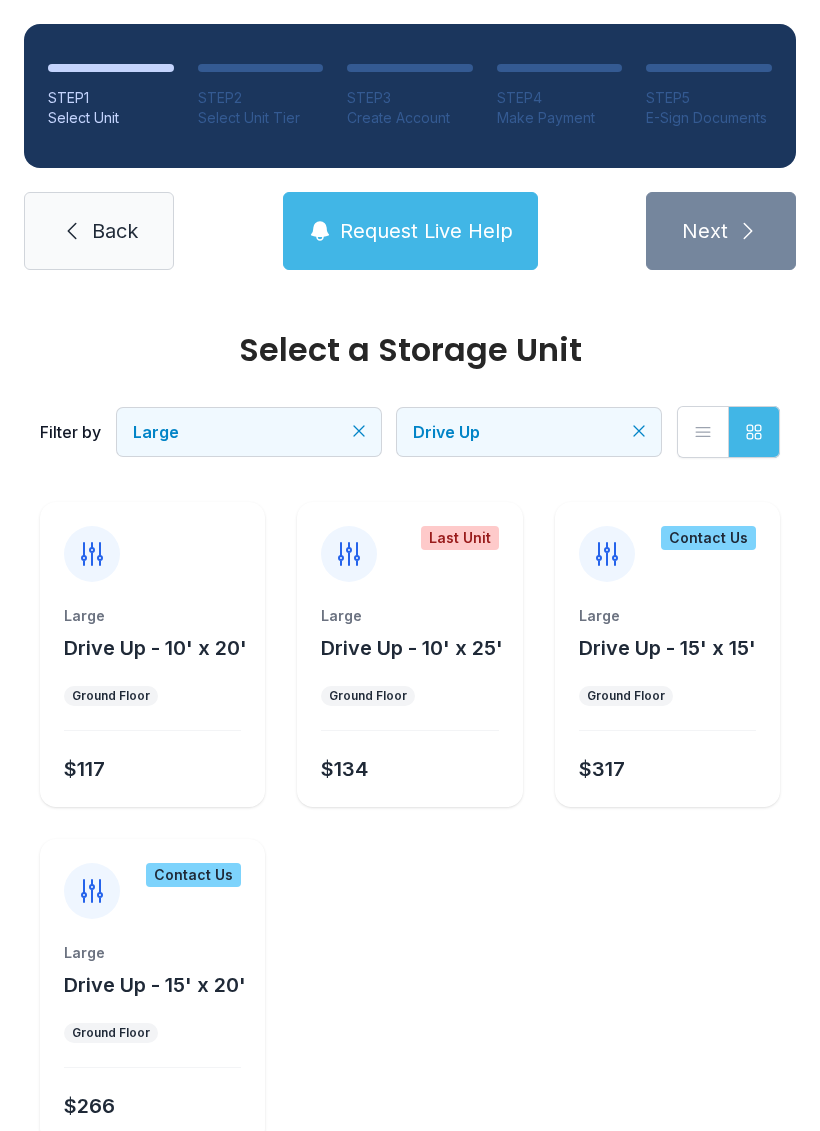 click on "Request Live Help" at bounding box center [426, 231] 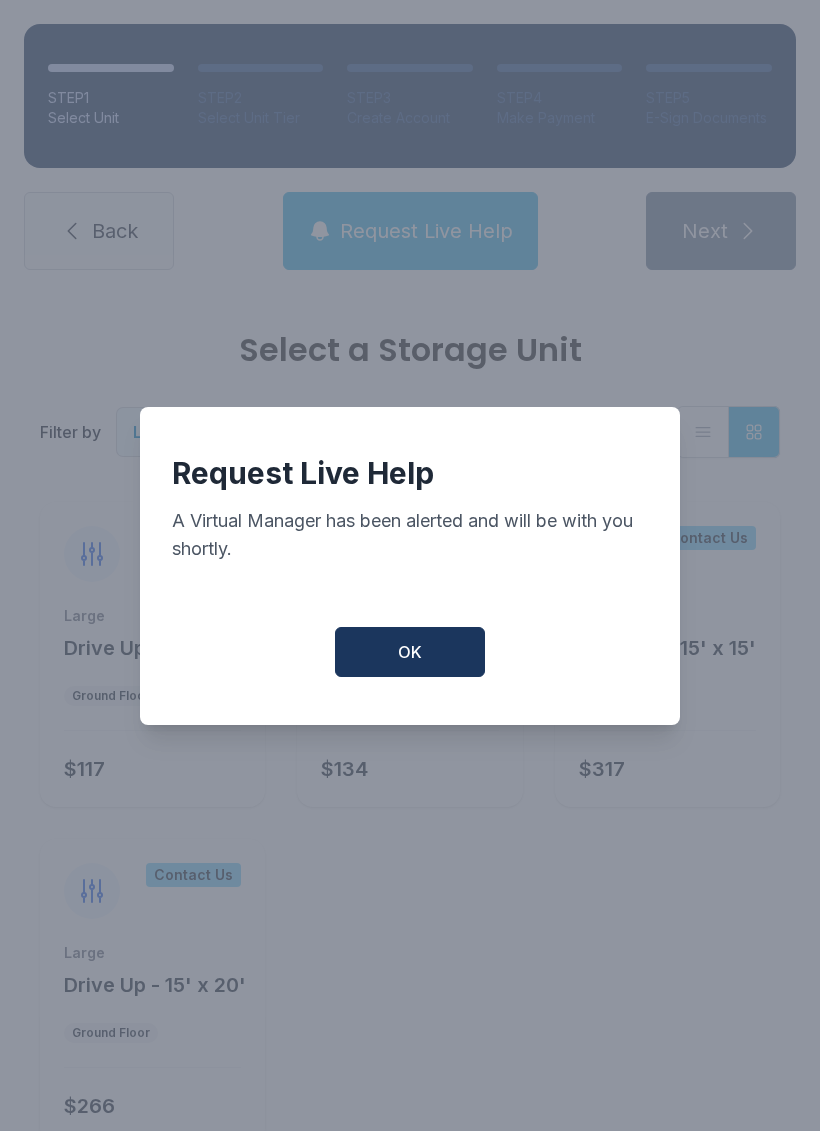 click on "OK" at bounding box center [410, 652] 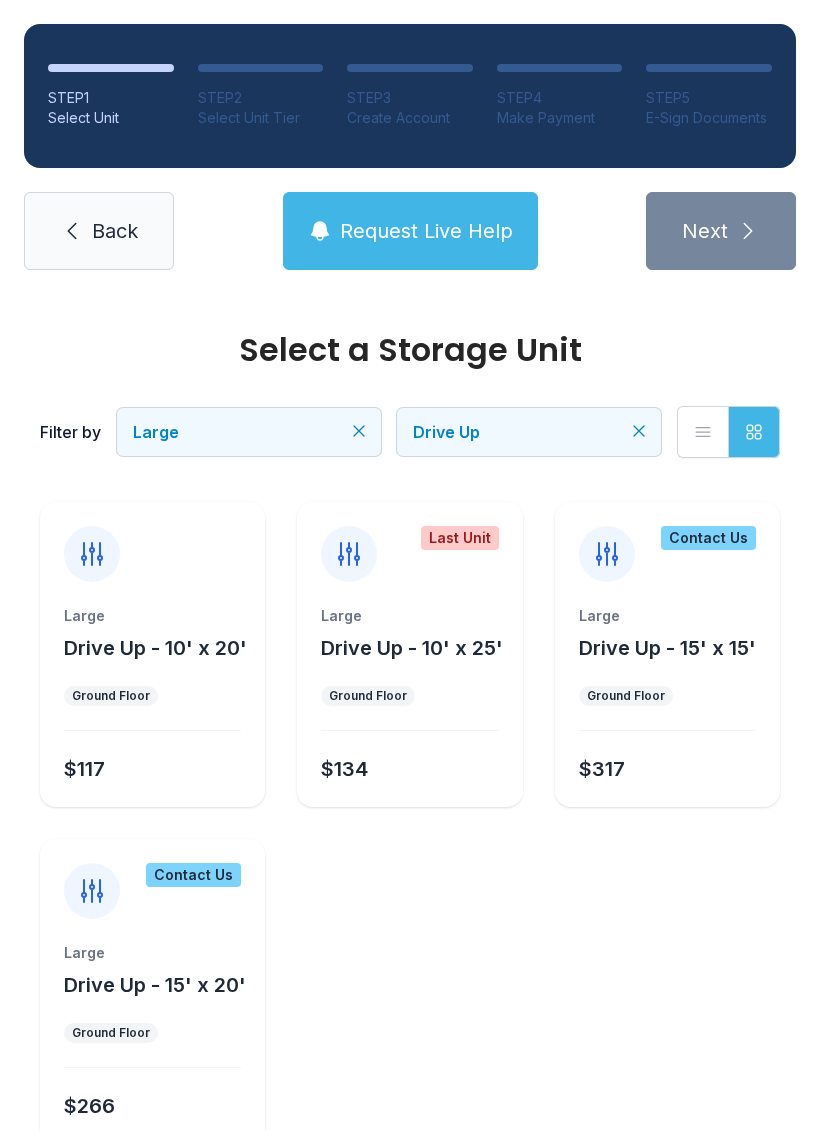 click on "Request Live Help" at bounding box center [410, 231] 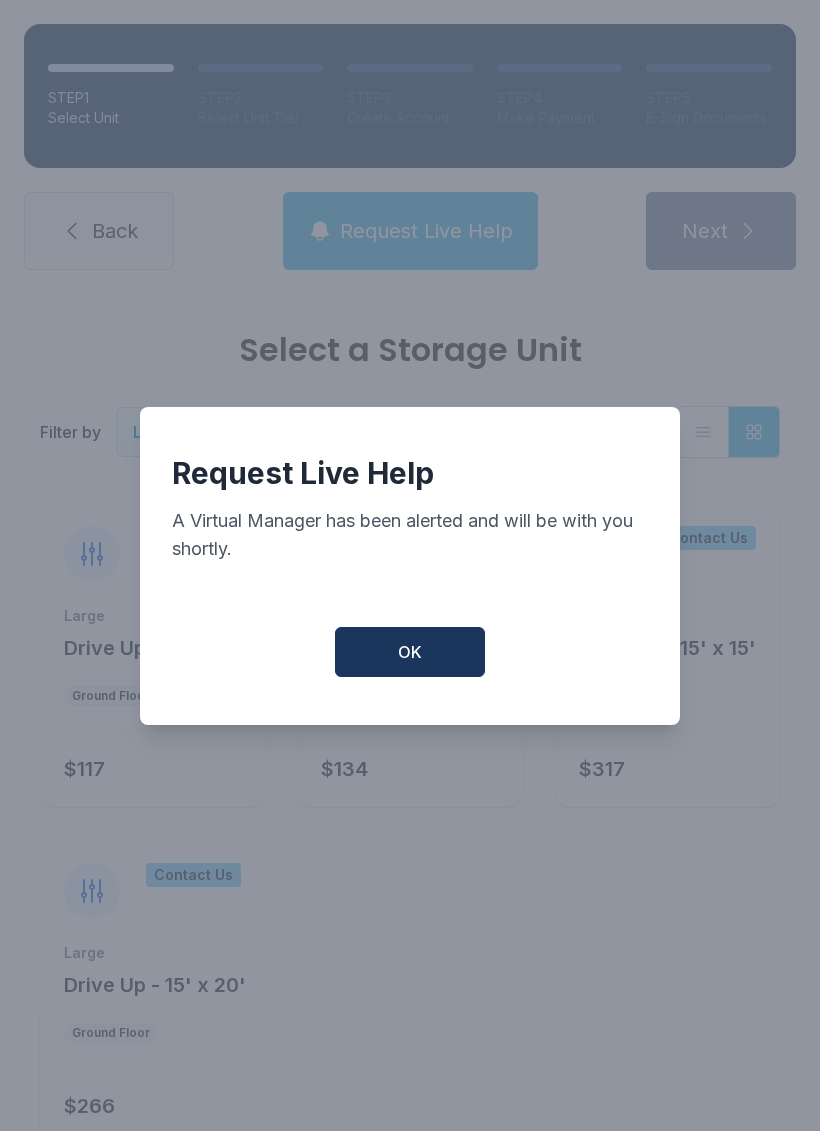 click on "Request Live Help A Virtual Manager has been alerted and will be with you shortly. OK" at bounding box center (410, 565) 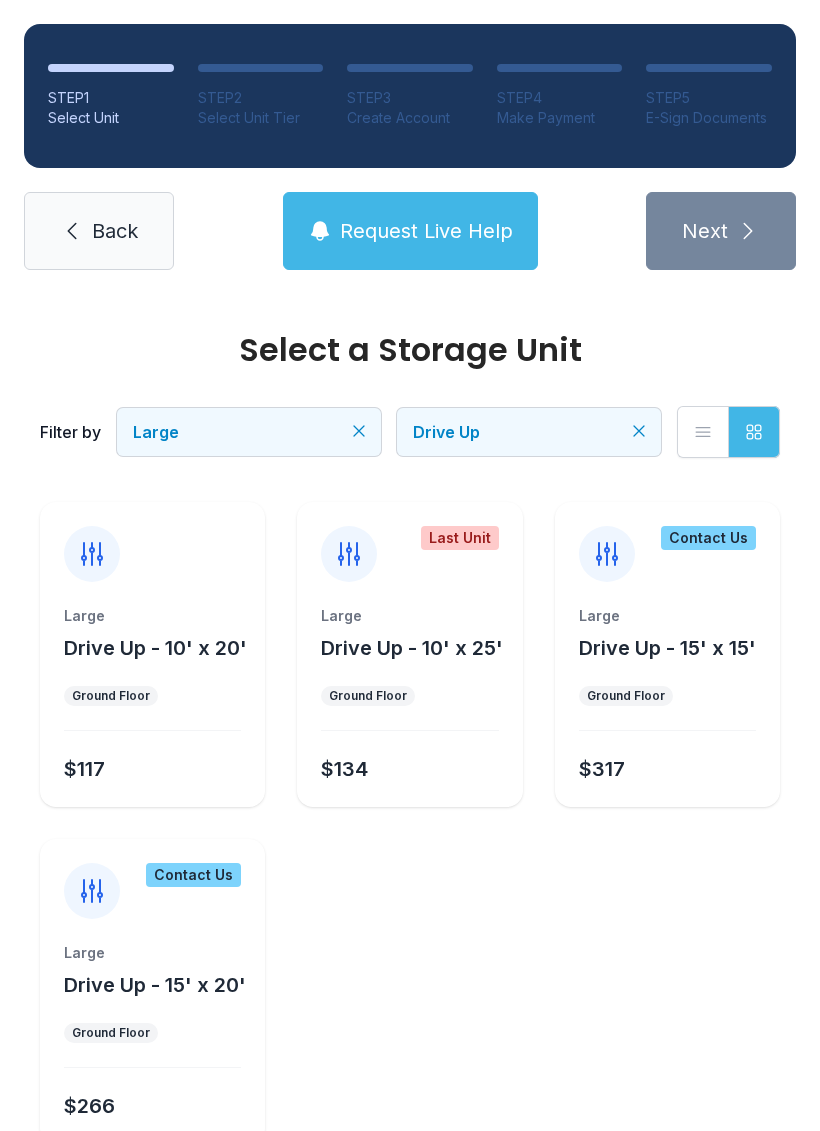 click on "Back" at bounding box center (115, 231) 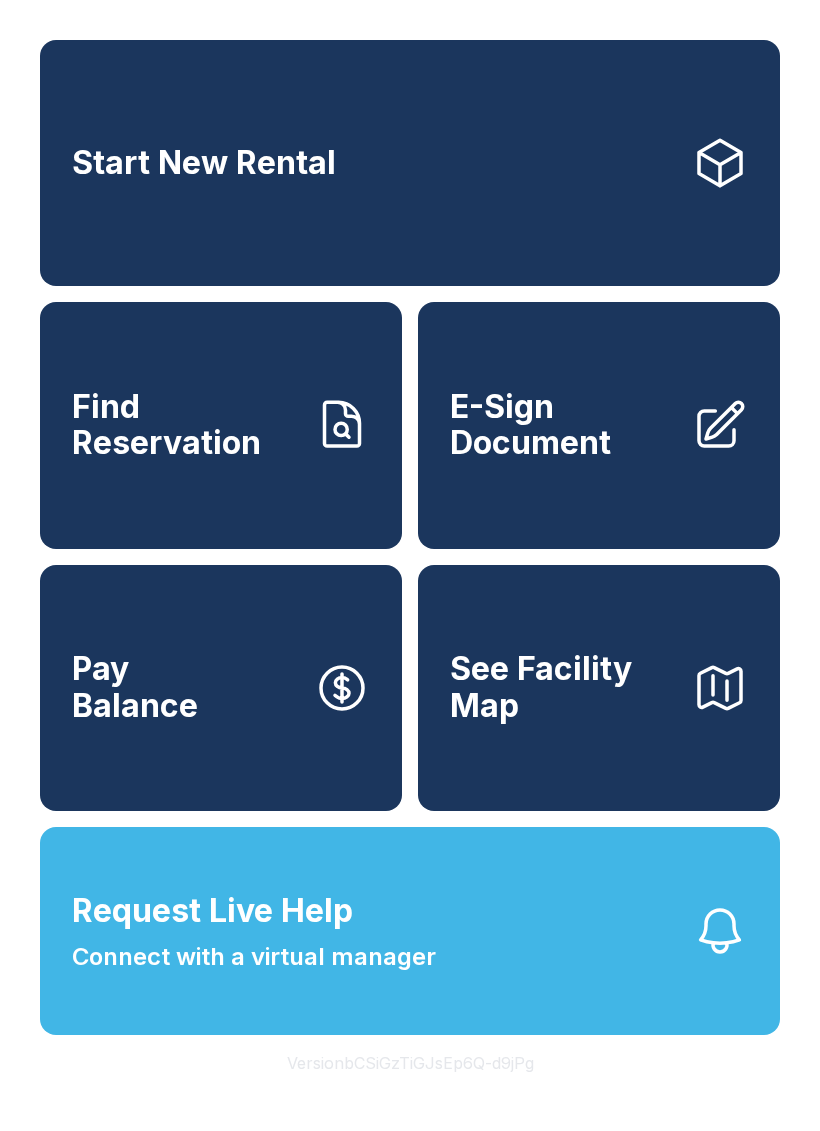 click on "Find Reservation" at bounding box center (221, 425) 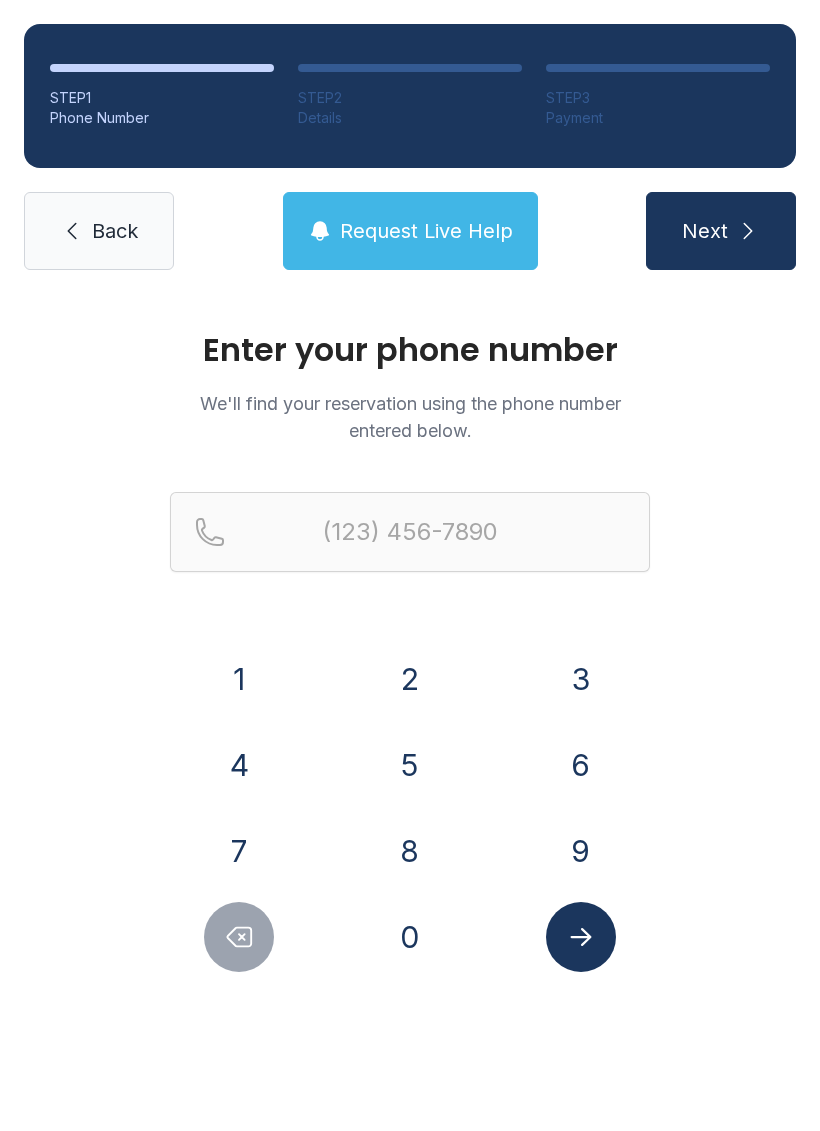 click on "7" at bounding box center (239, 851) 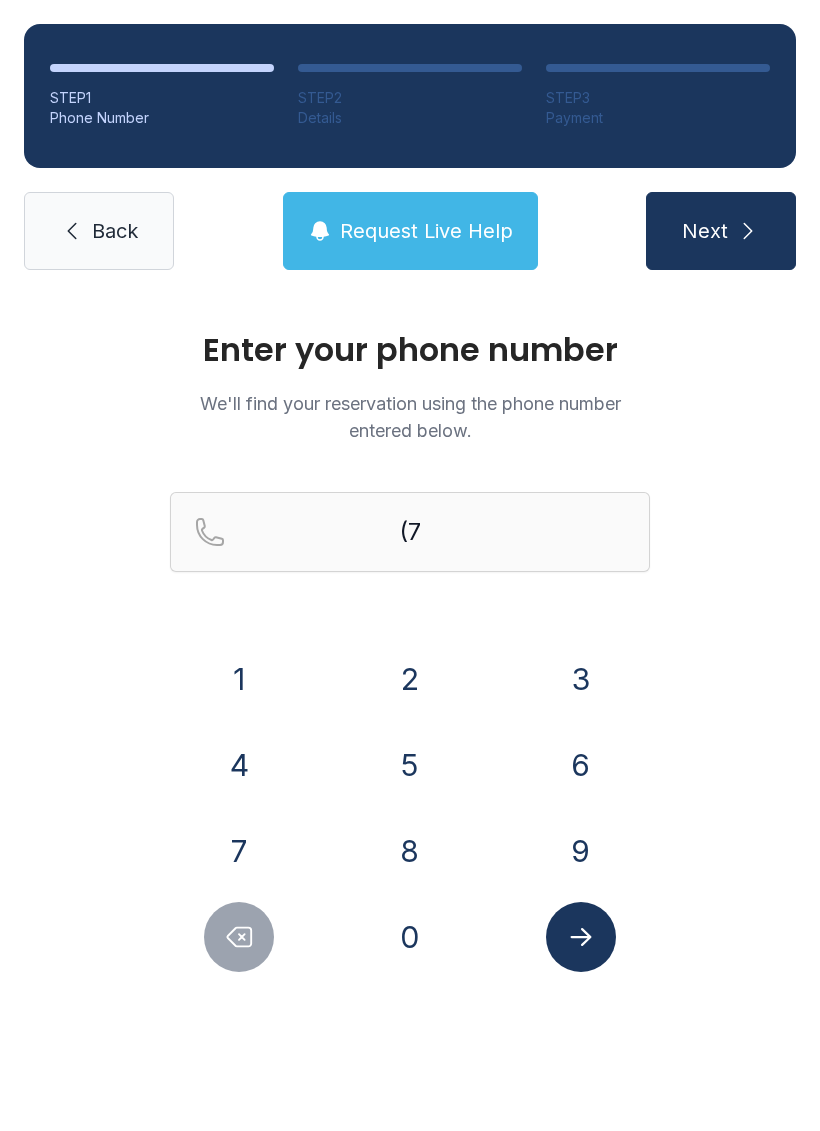 click on "0" at bounding box center (410, 937) 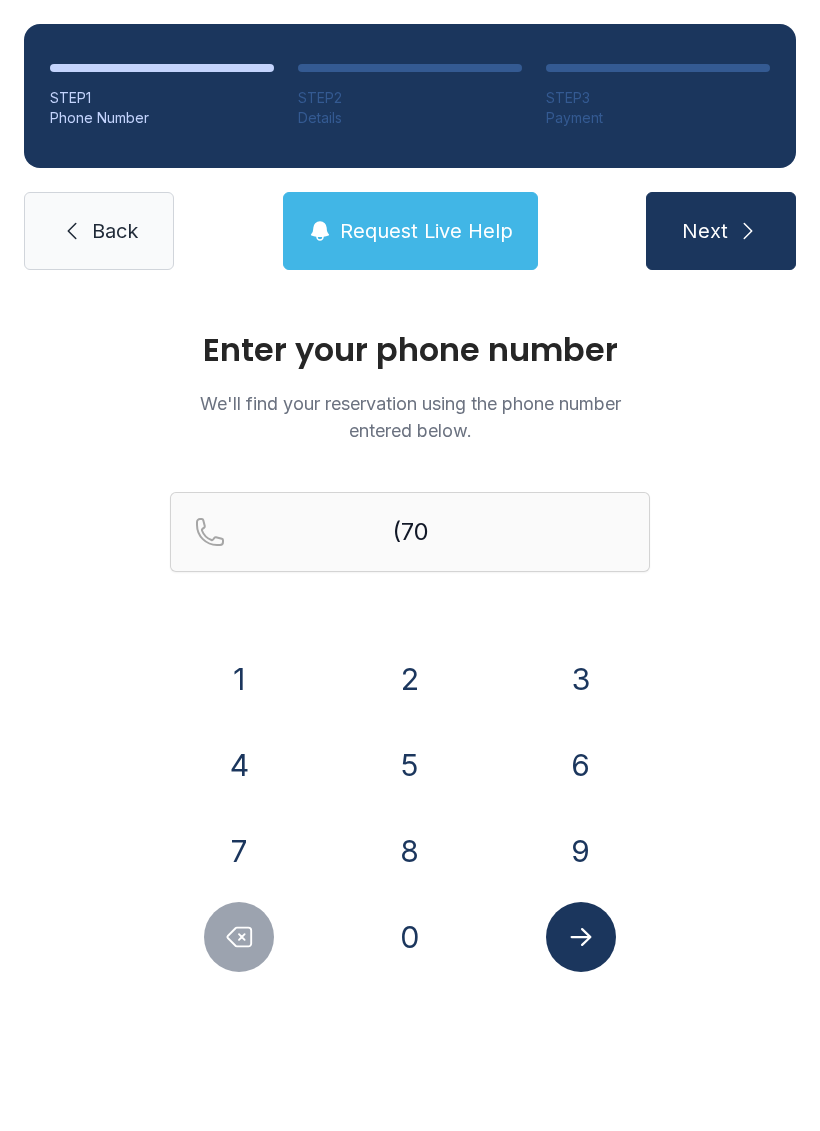 click on "6" at bounding box center (581, 765) 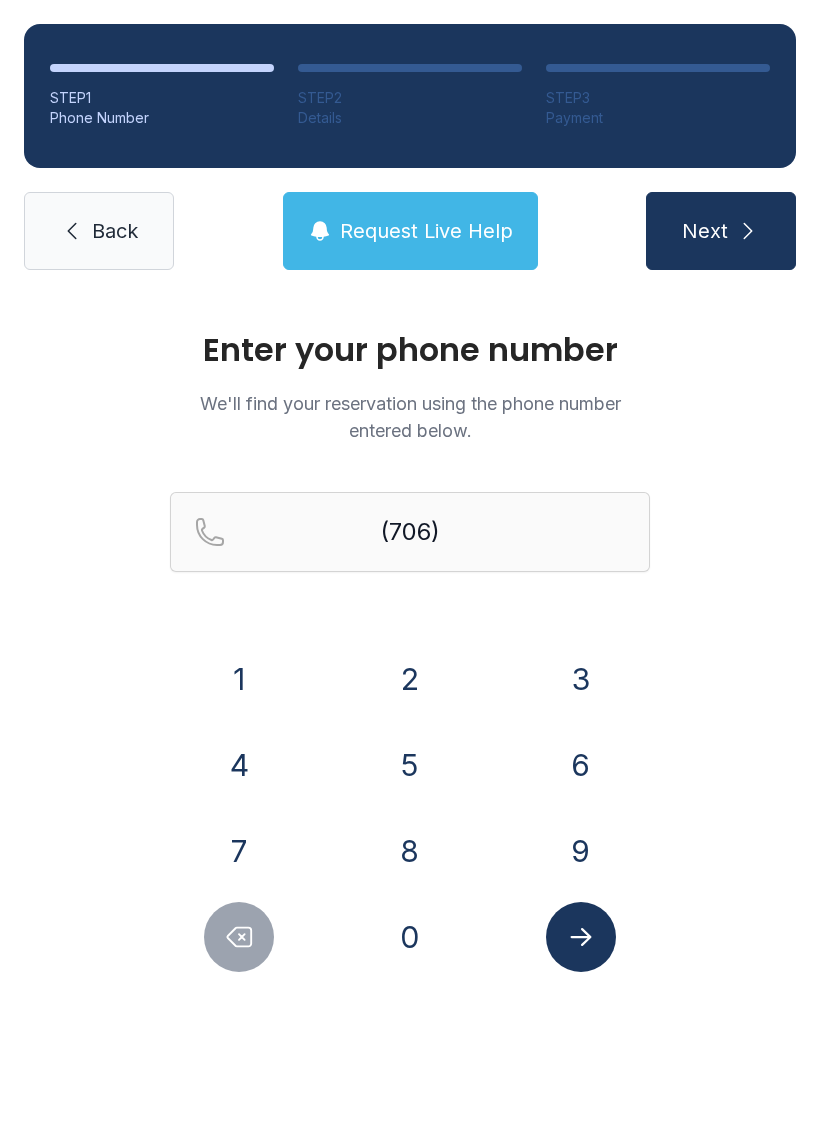 click on "7" at bounding box center [239, 851] 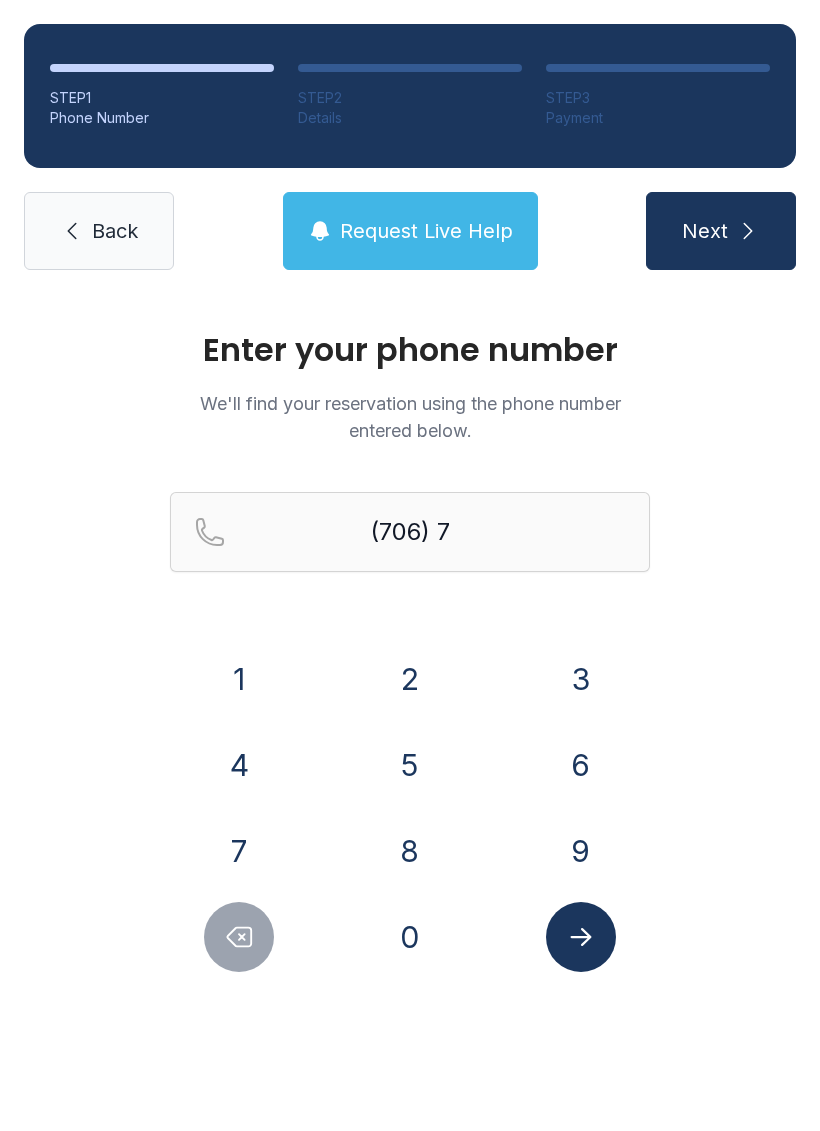 click on "1" at bounding box center [239, 679] 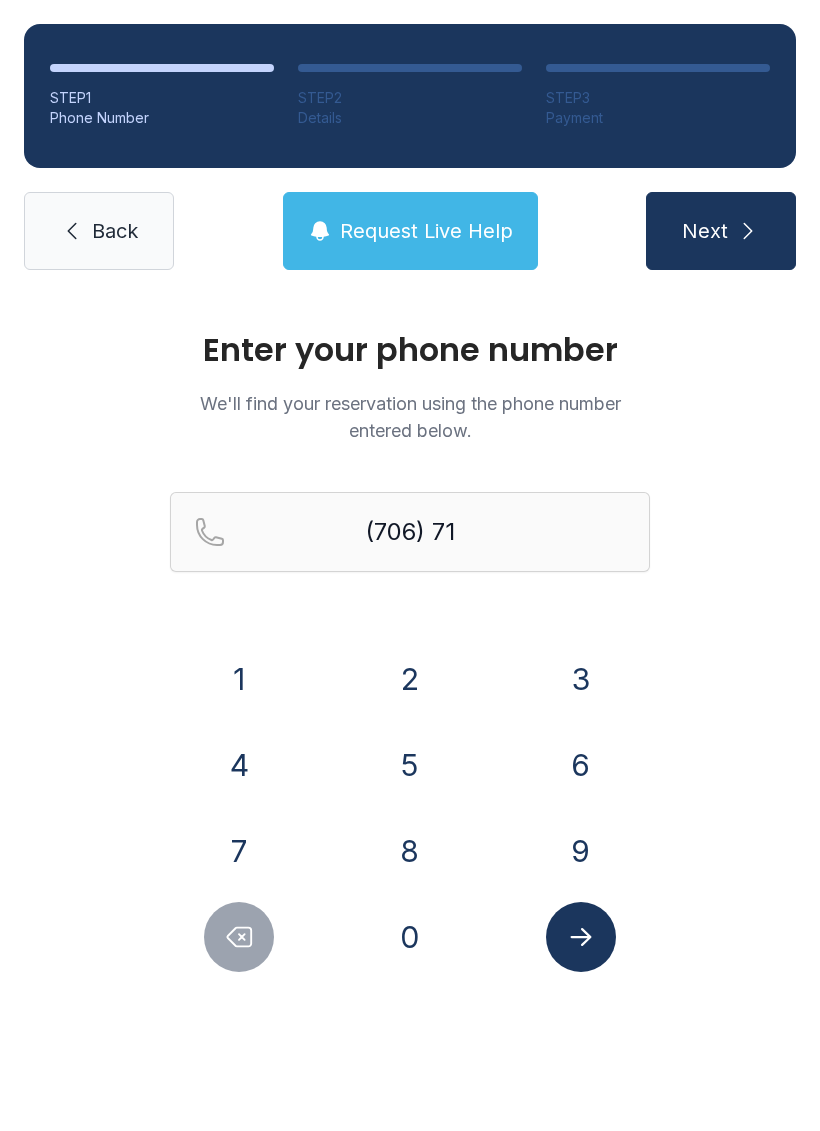 click on "4" at bounding box center [239, 765] 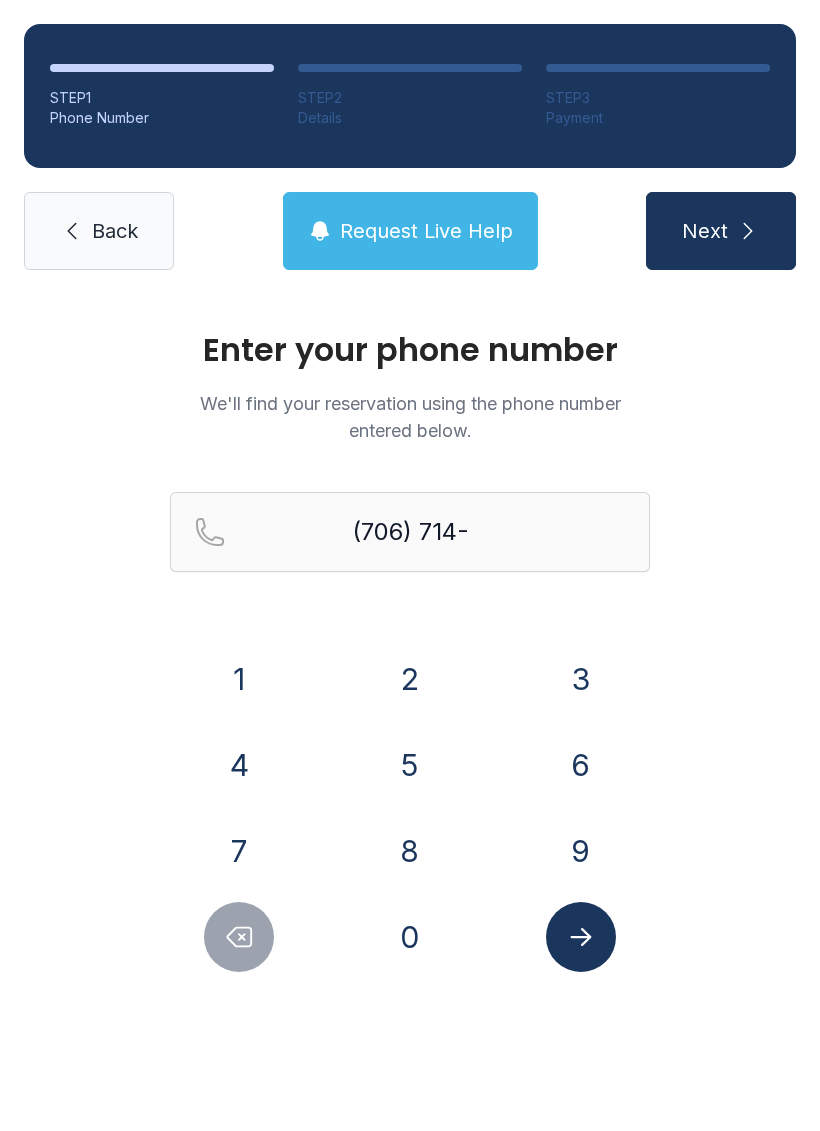 click on "0" at bounding box center [410, 937] 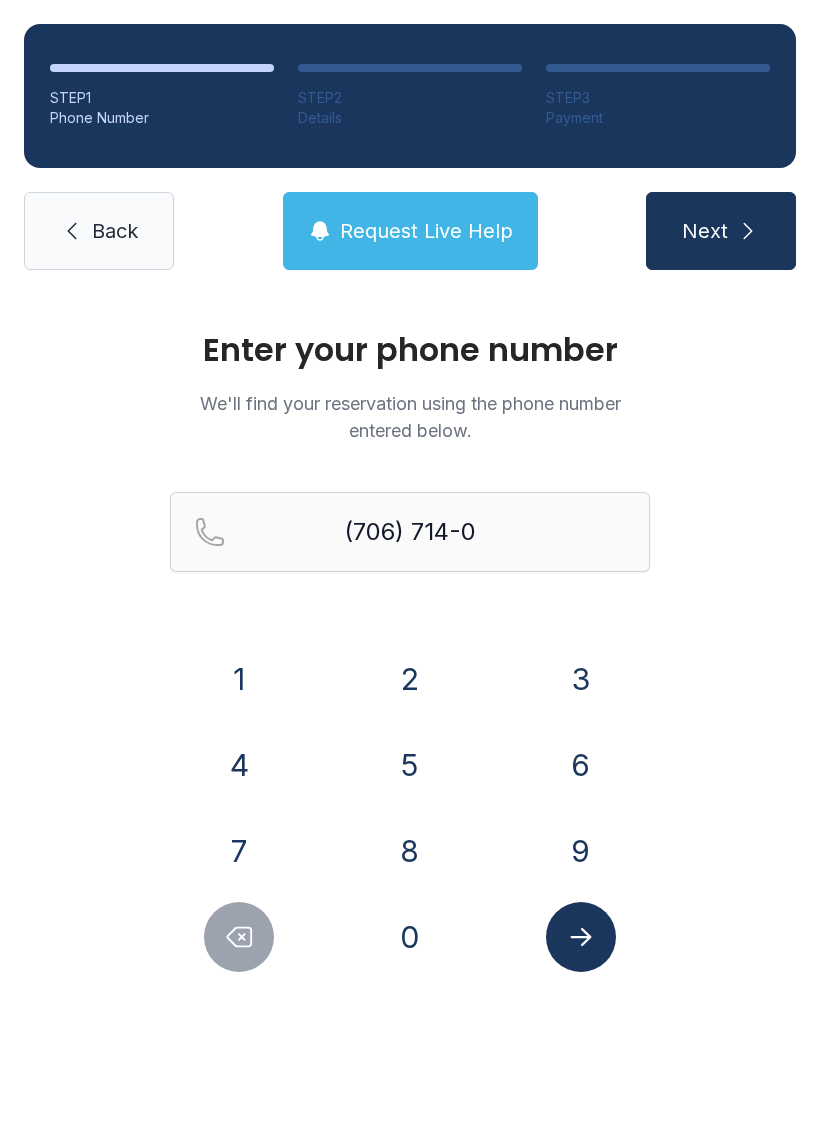 click on "4" at bounding box center [239, 765] 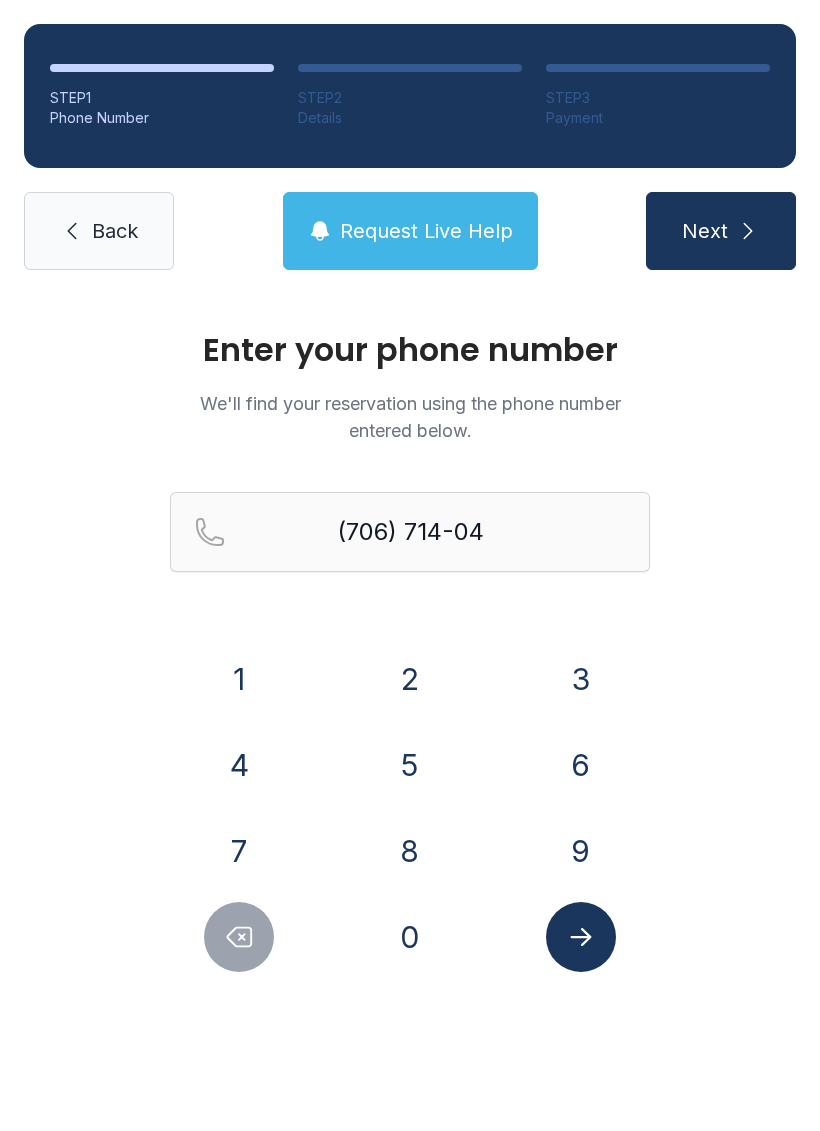 click on "5" at bounding box center (410, 765) 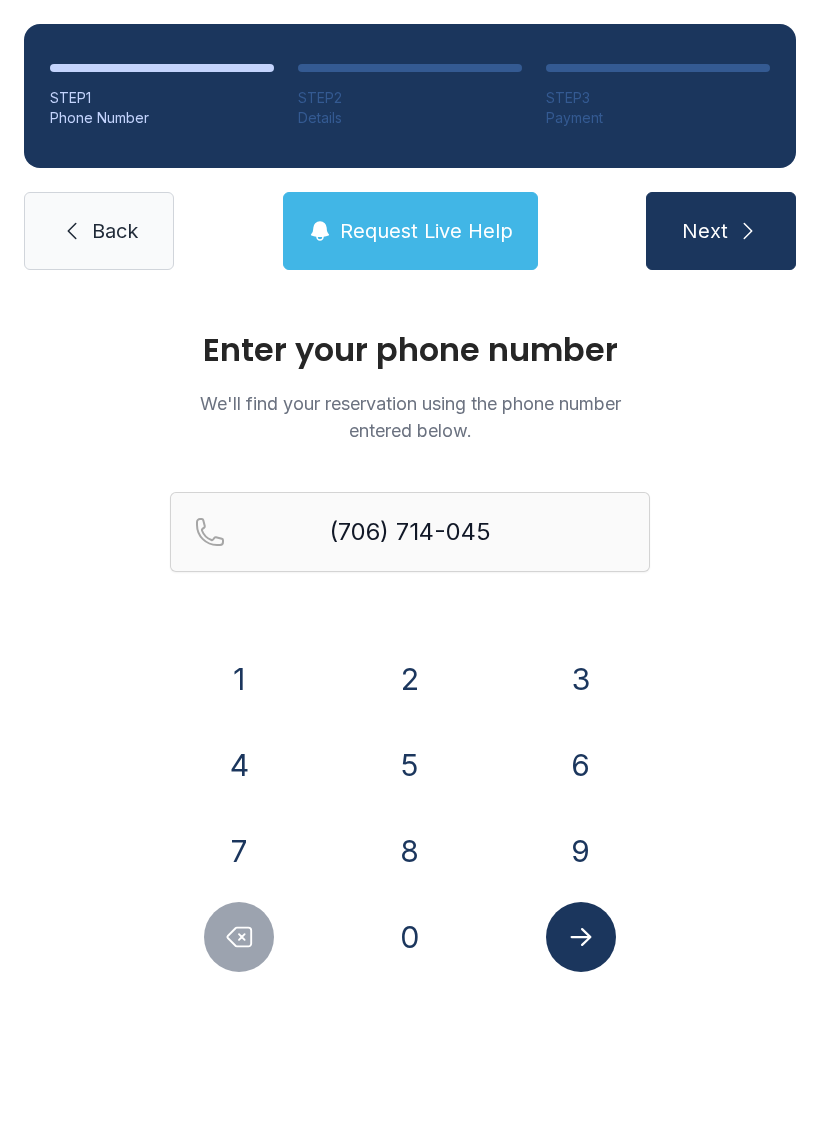 click on "4" at bounding box center (239, 765) 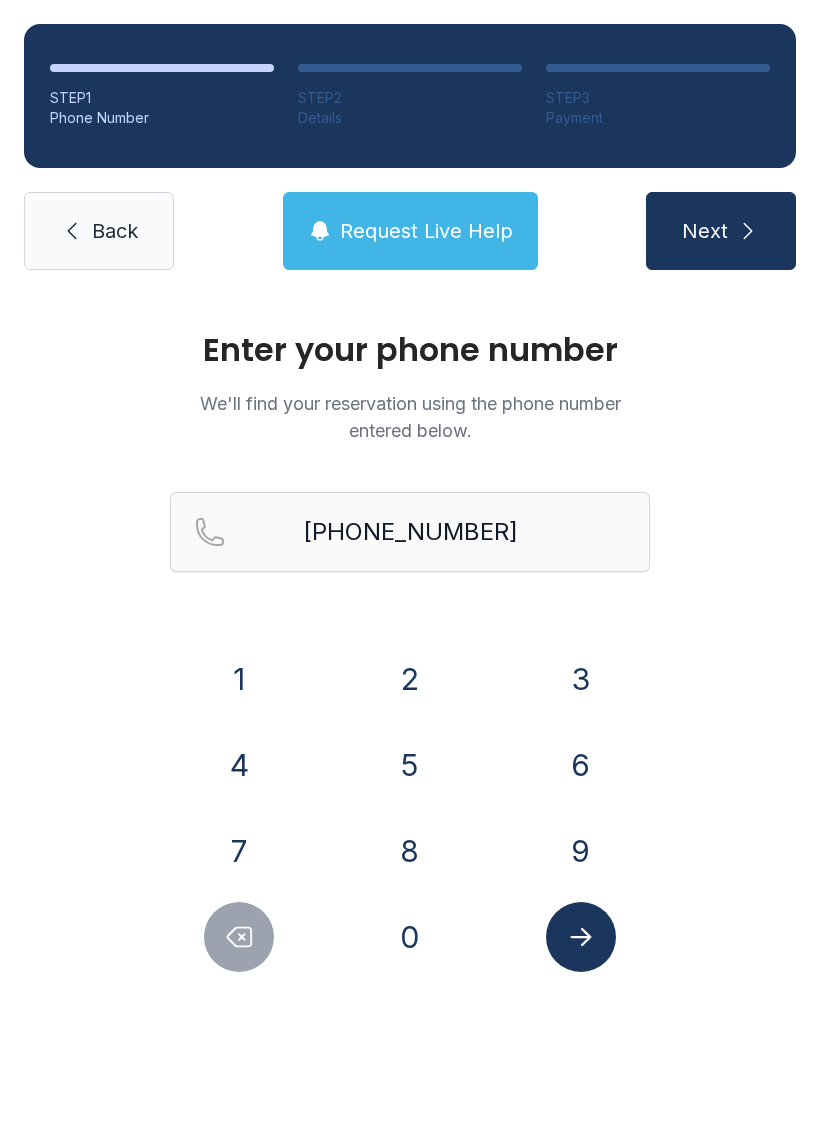 click 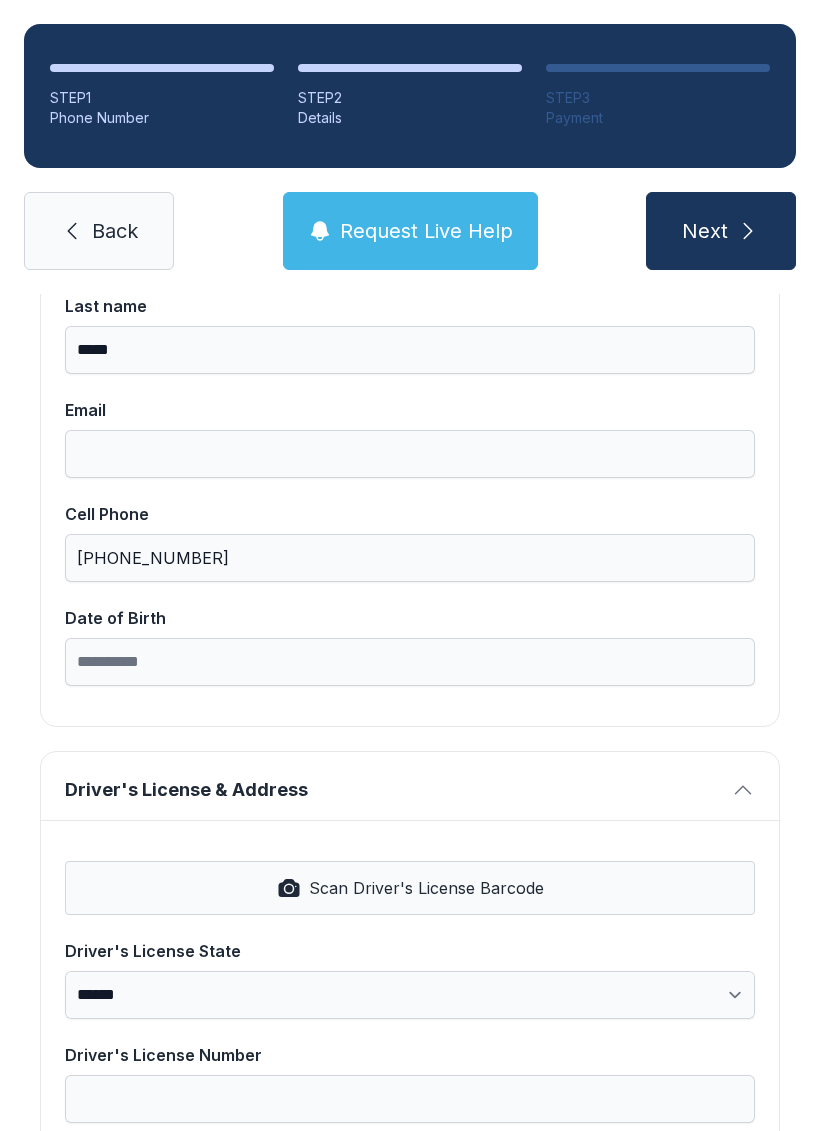 scroll, scrollTop: 333, scrollLeft: 0, axis: vertical 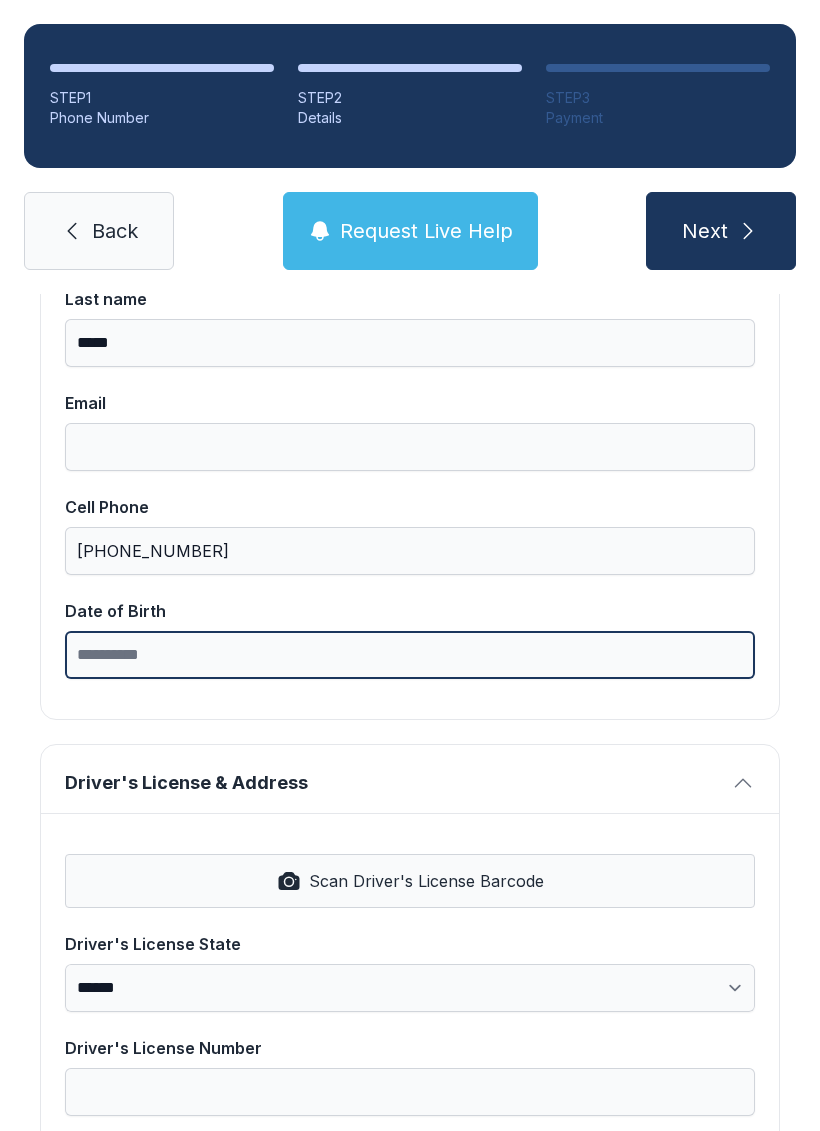 click on "Date of Birth" at bounding box center (410, 655) 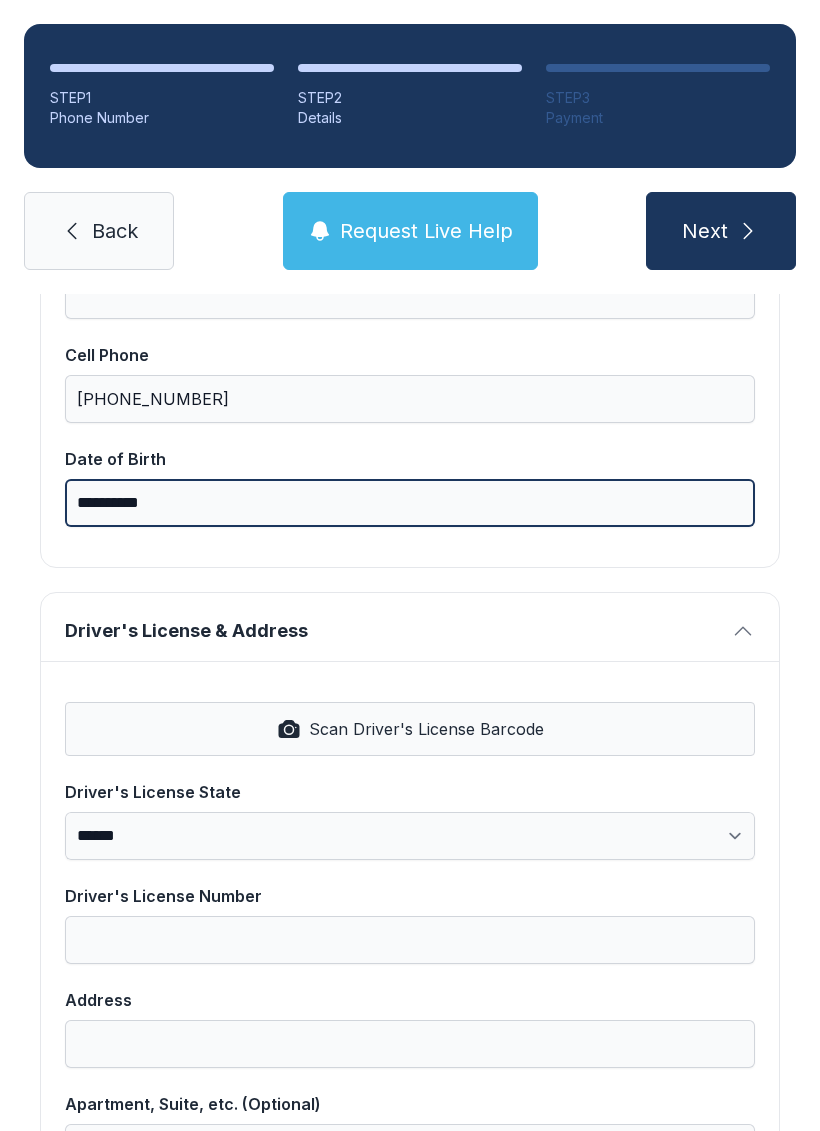 scroll, scrollTop: 499, scrollLeft: 0, axis: vertical 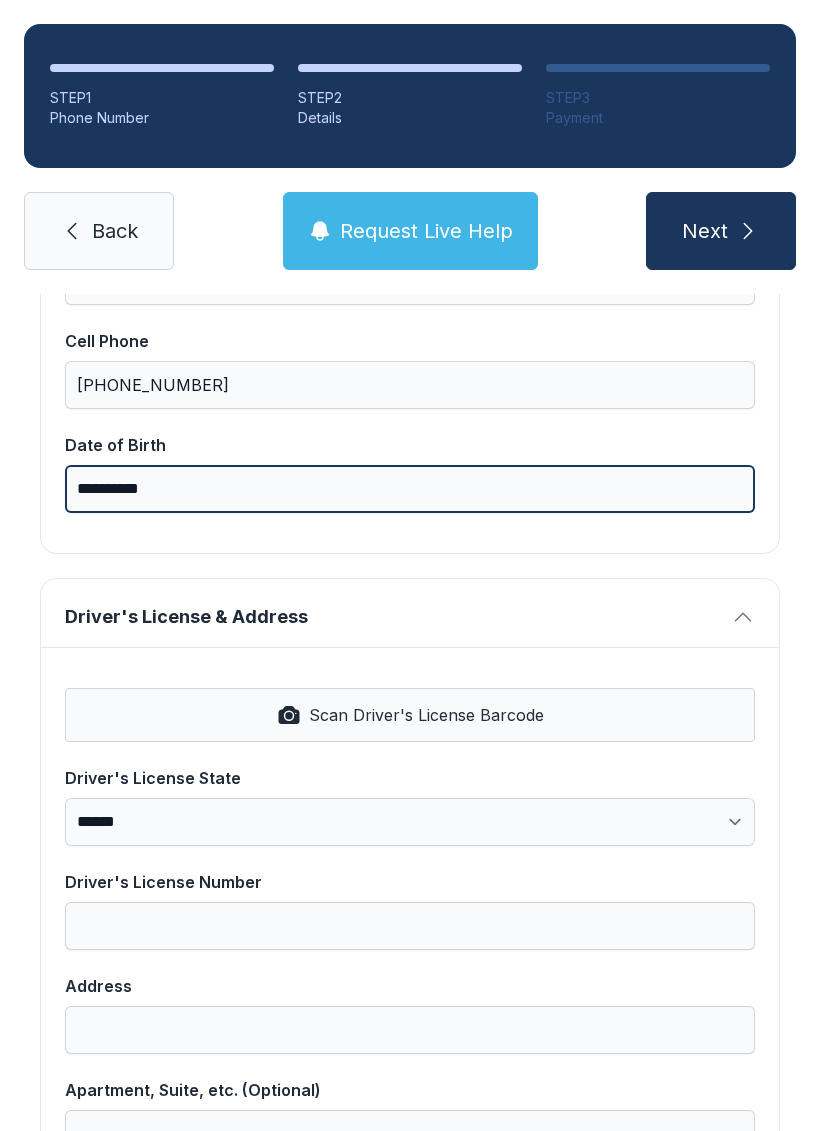 type on "**********" 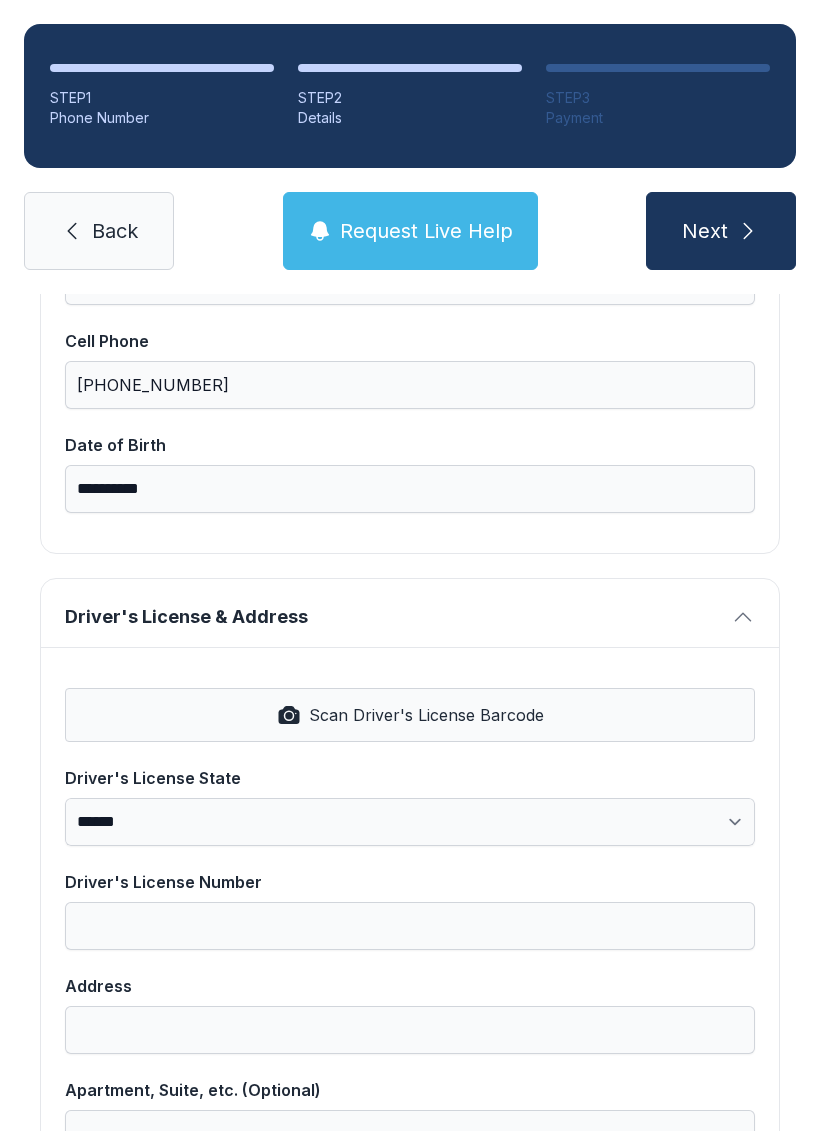 click on "**********" at bounding box center (410, 1026) 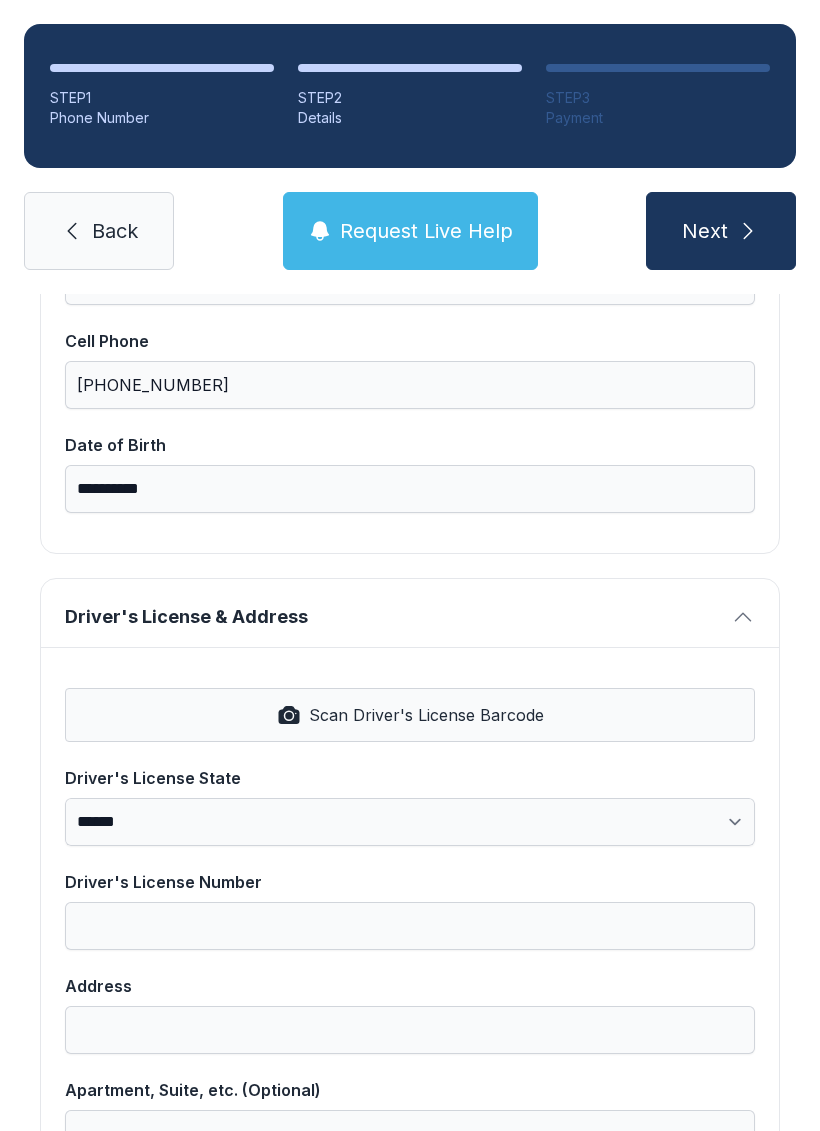click on "Scan Driver's License Barcode" at bounding box center (410, 715) 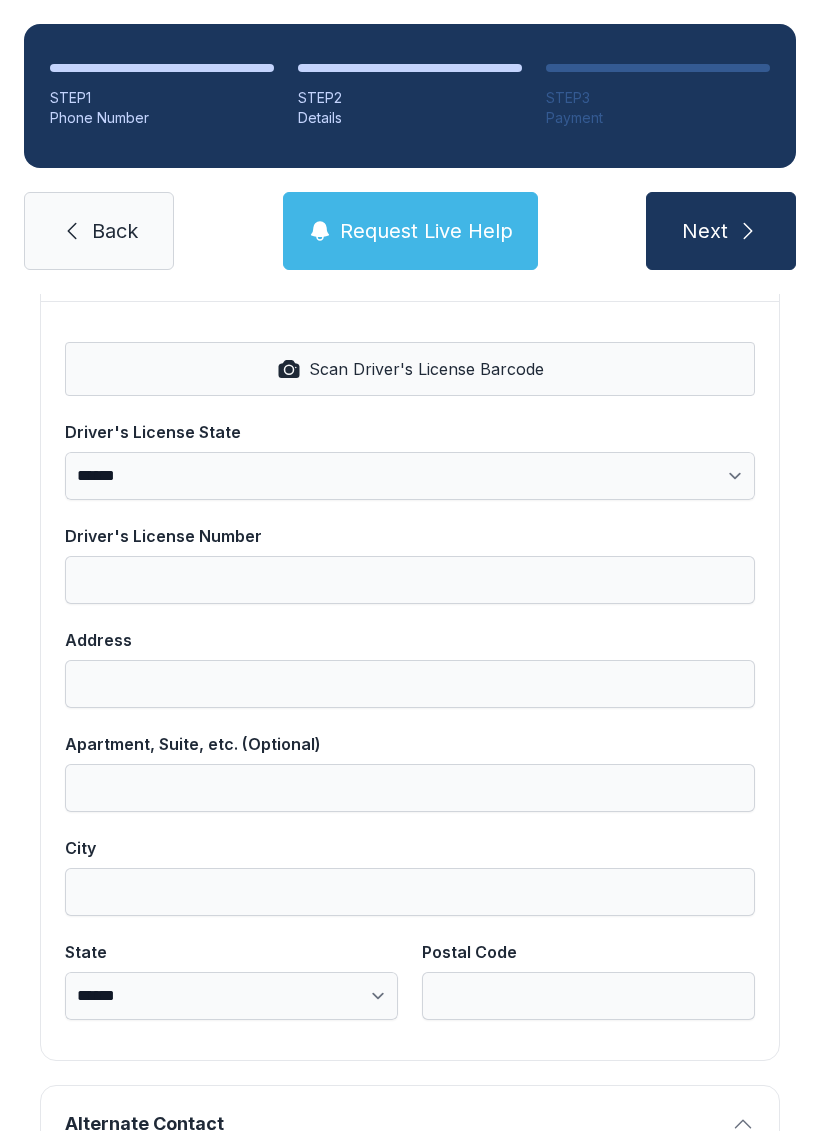 scroll, scrollTop: 850, scrollLeft: 0, axis: vertical 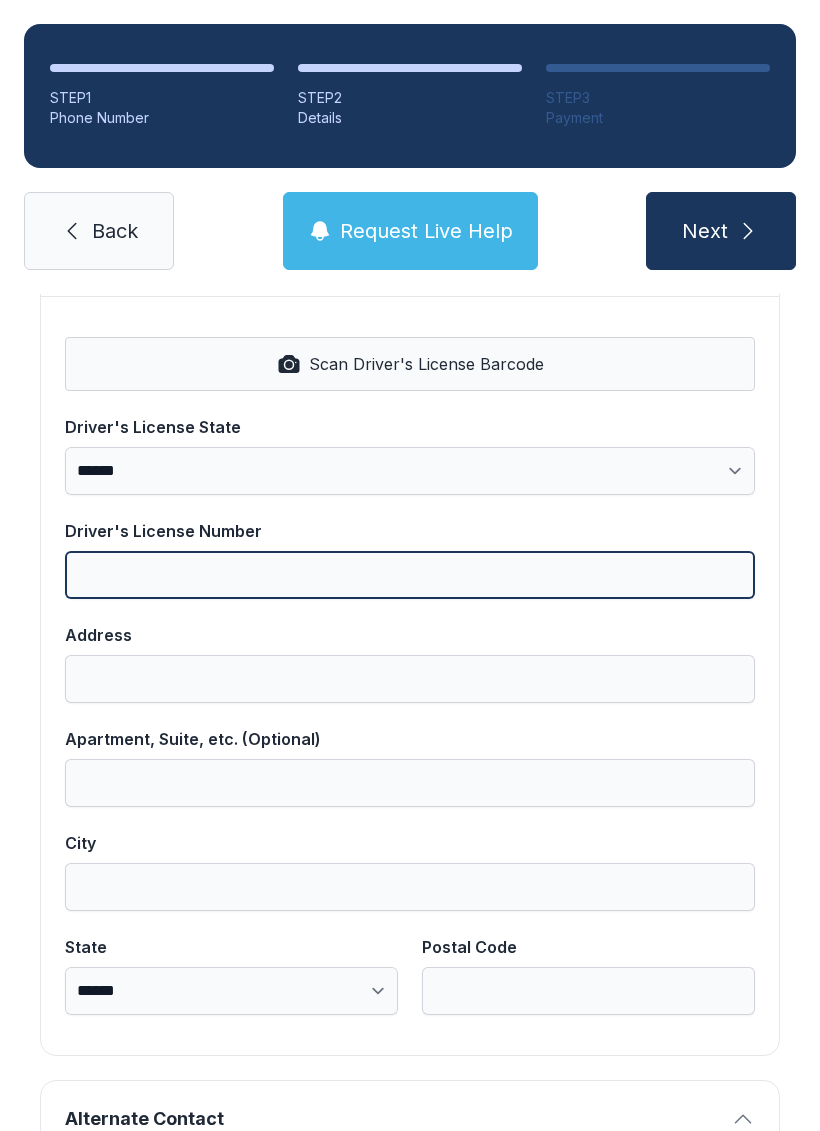 click on "Driver's License Number" at bounding box center [410, 575] 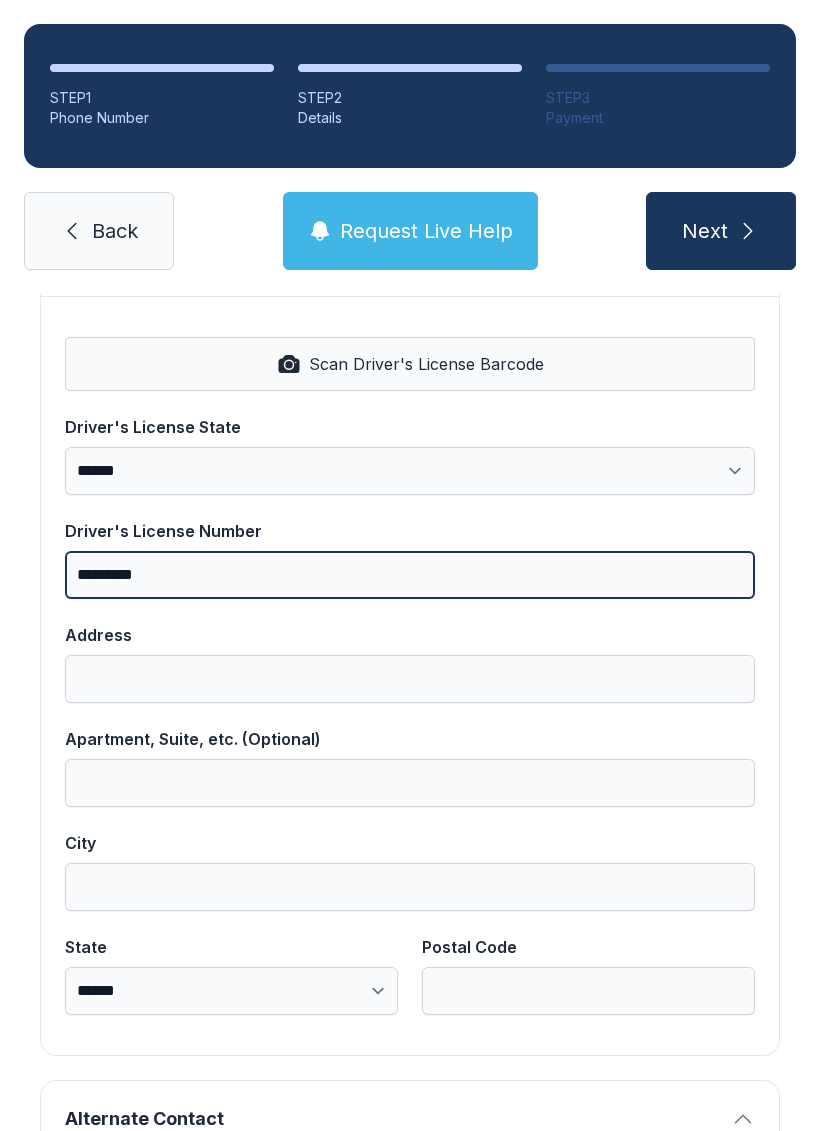 type on "*********" 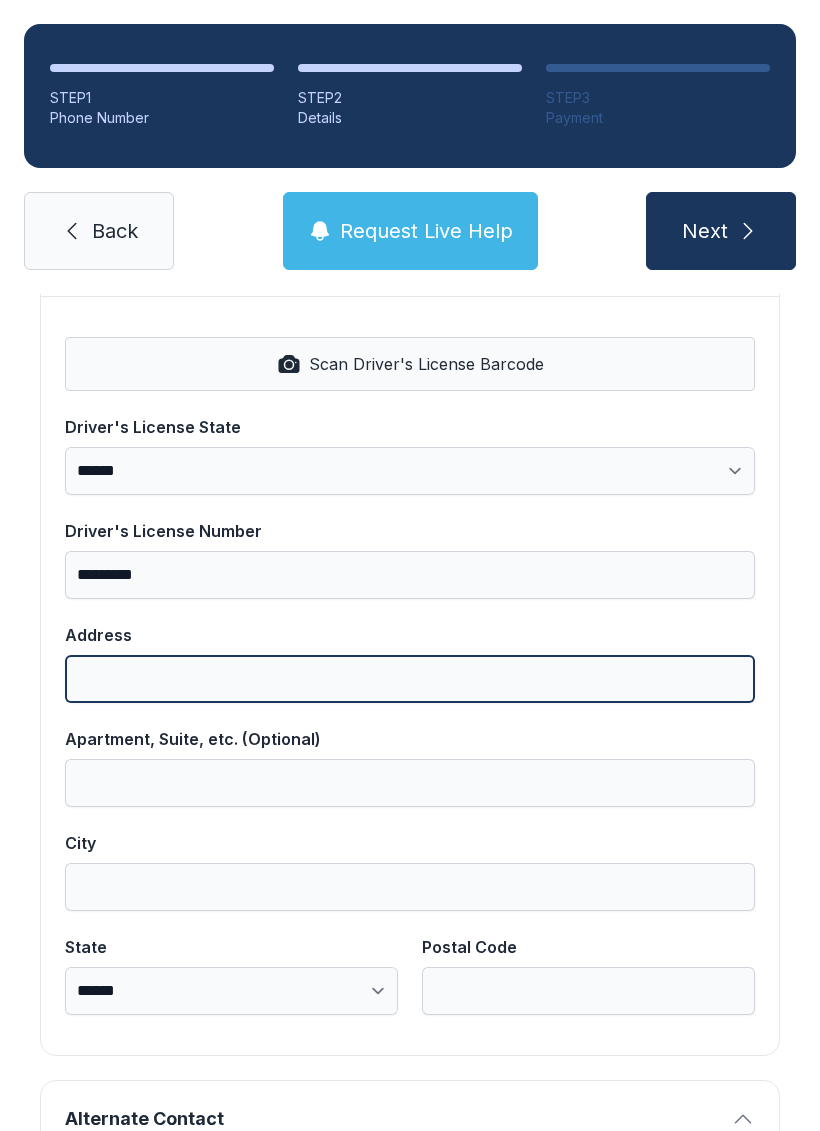 click on "Address" at bounding box center (410, 679) 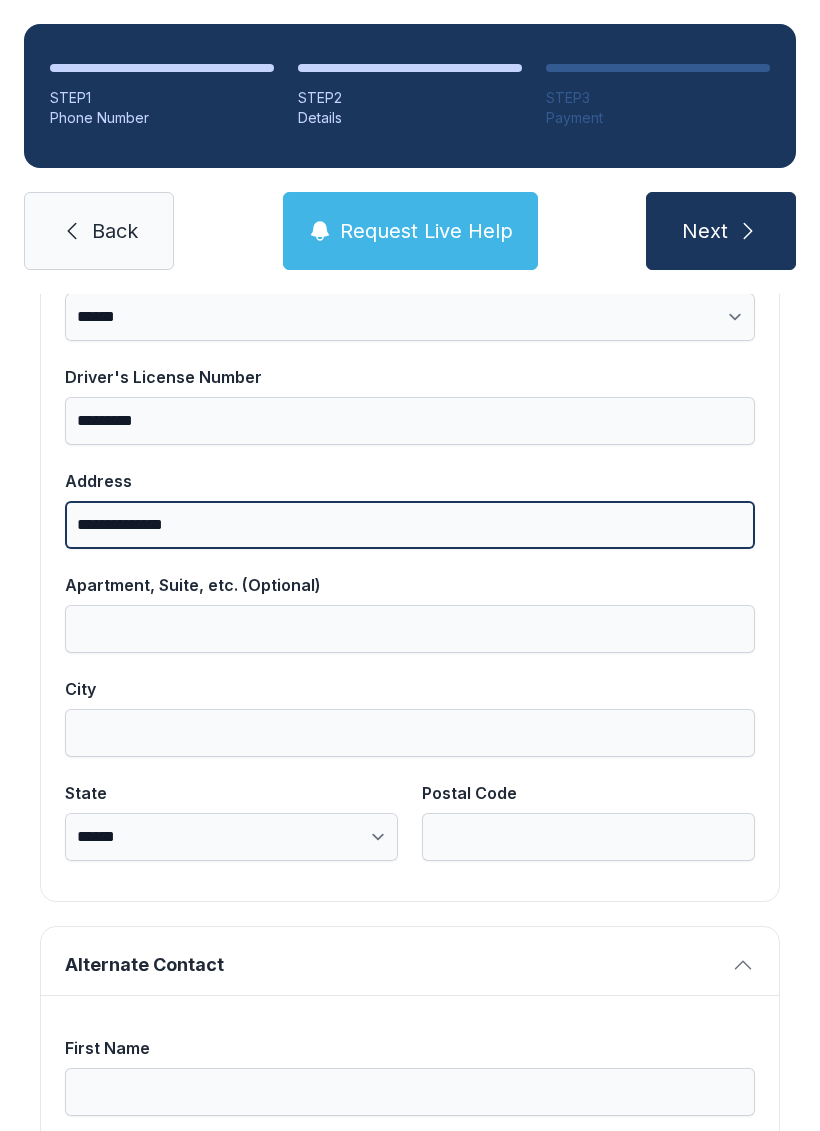 scroll, scrollTop: 1033, scrollLeft: 0, axis: vertical 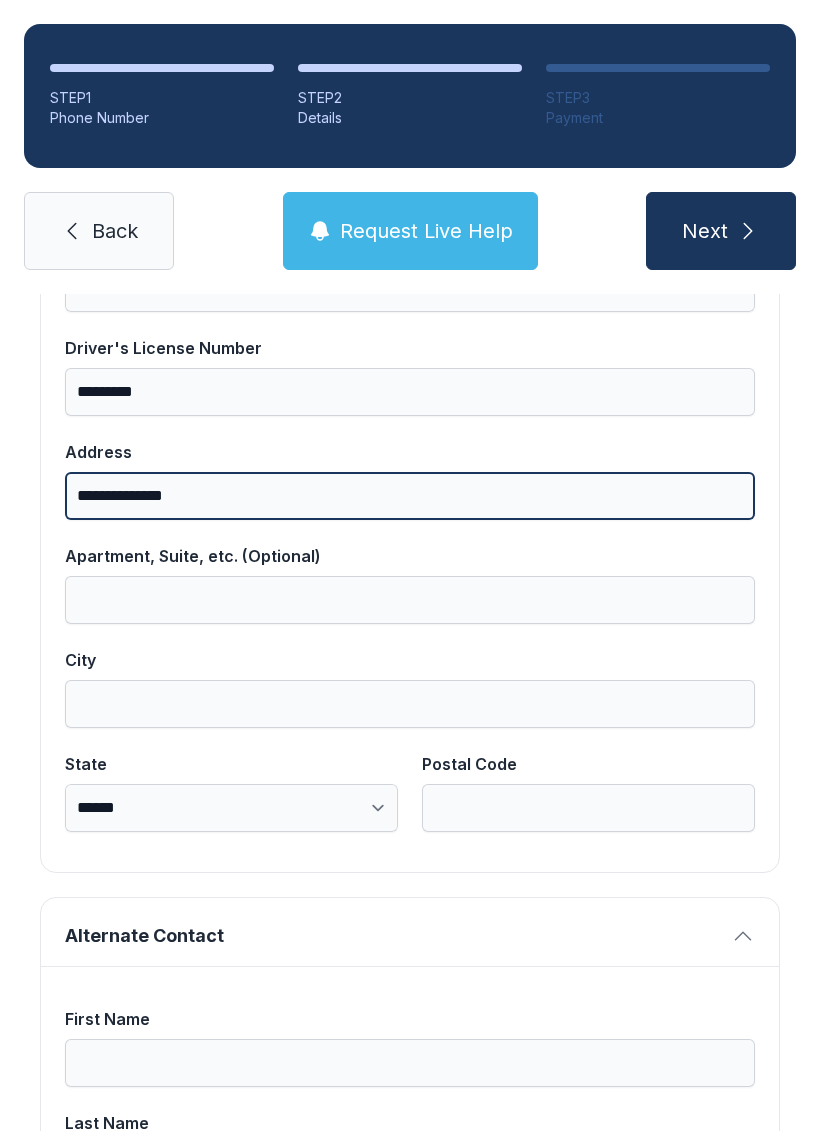 type on "**********" 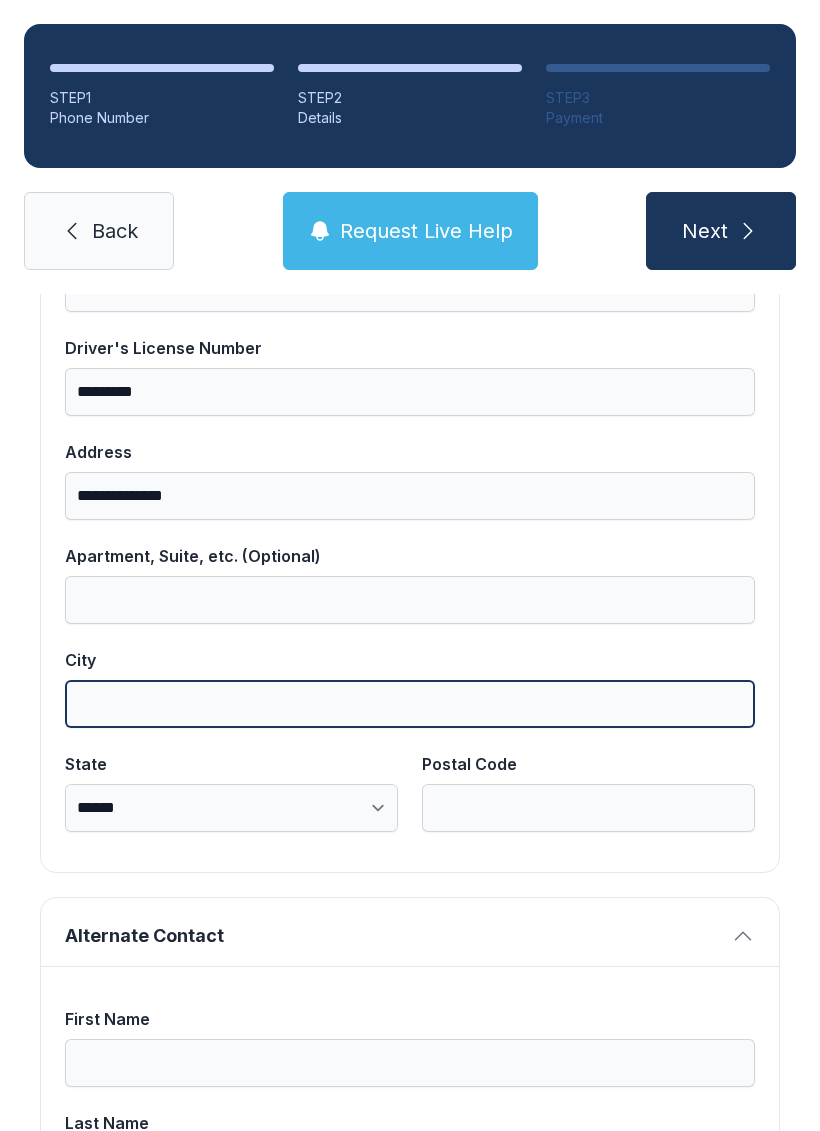 click on "City" at bounding box center [410, 704] 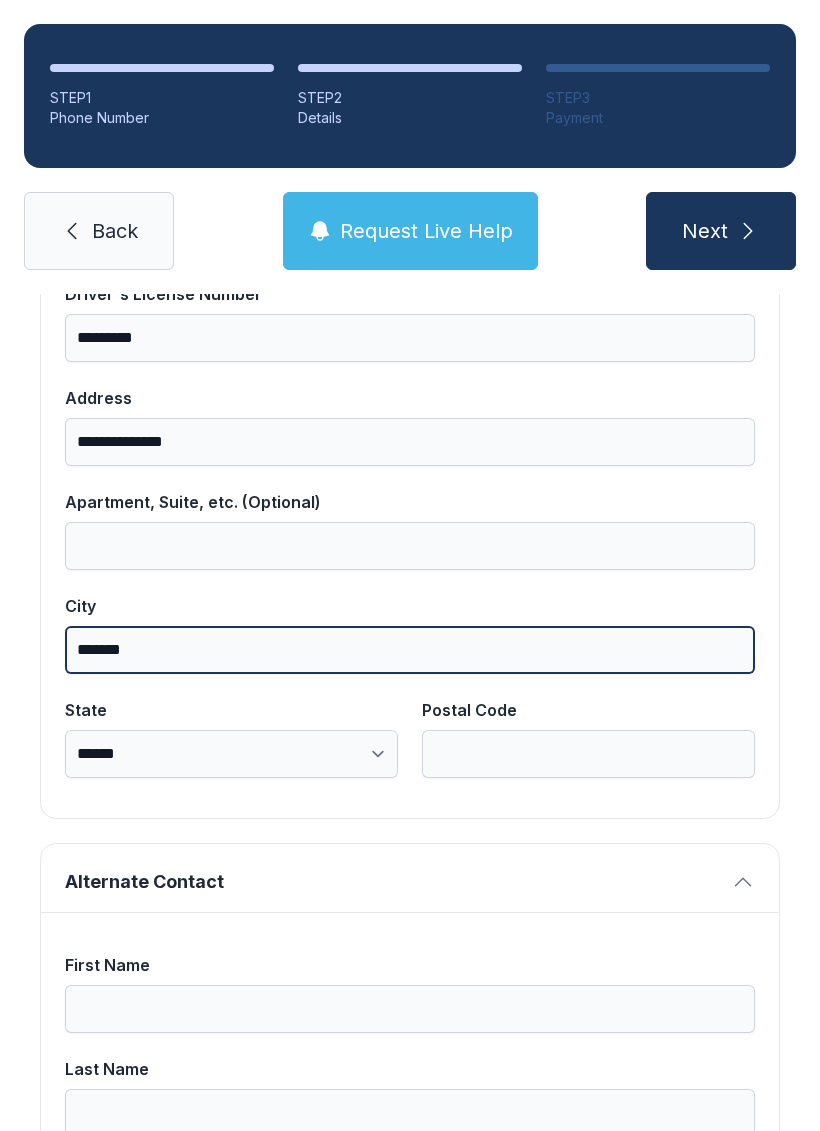 scroll, scrollTop: 1086, scrollLeft: 0, axis: vertical 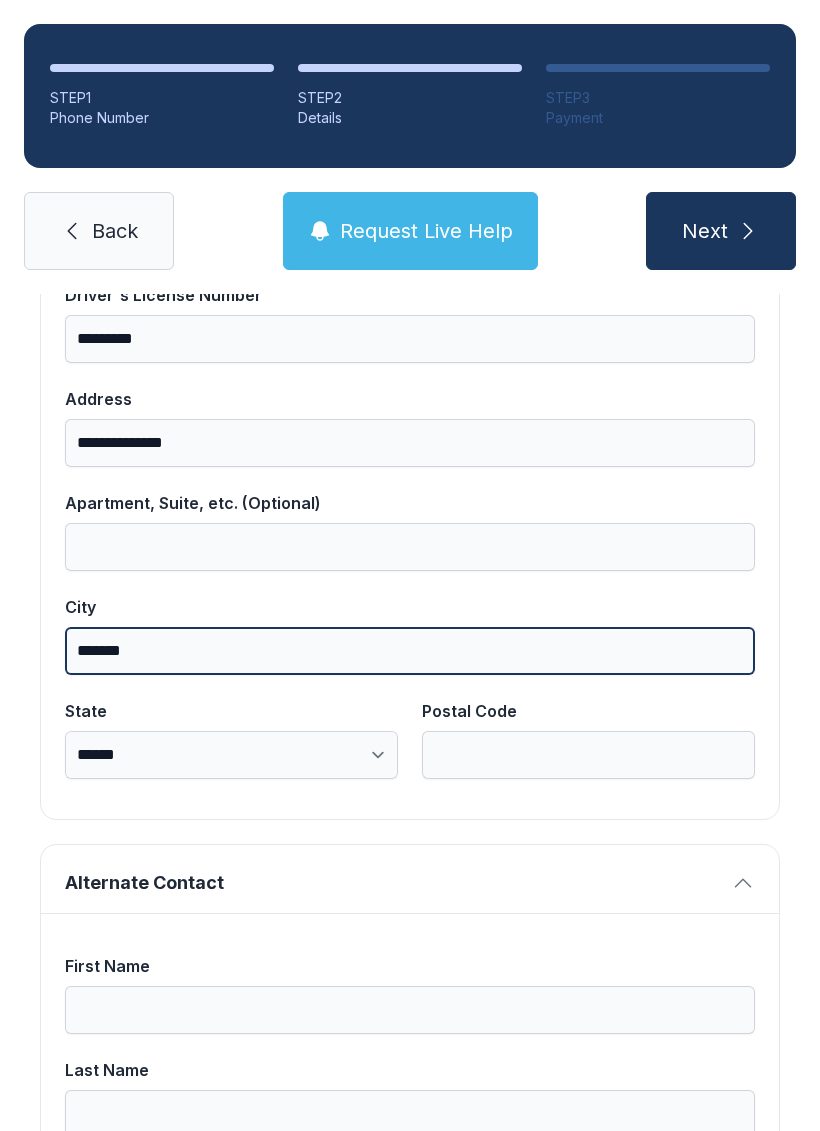 type on "*******" 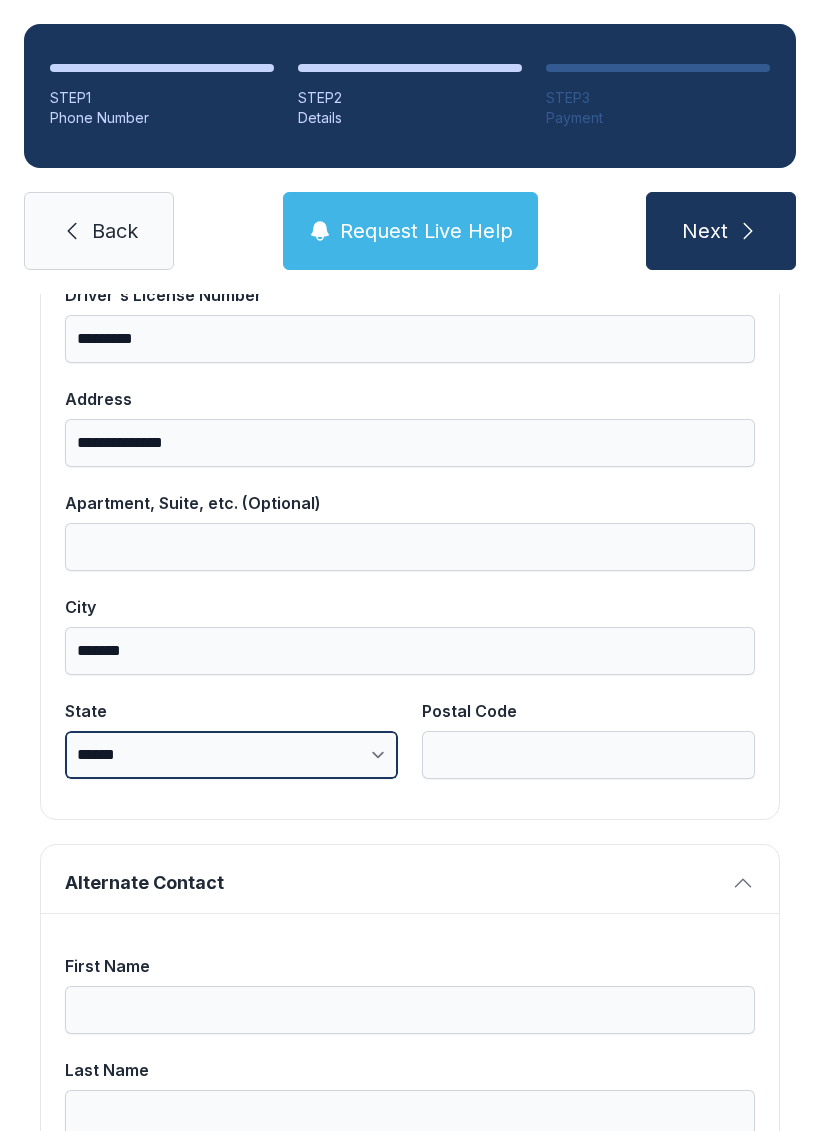 click on "**********" at bounding box center [231, 755] 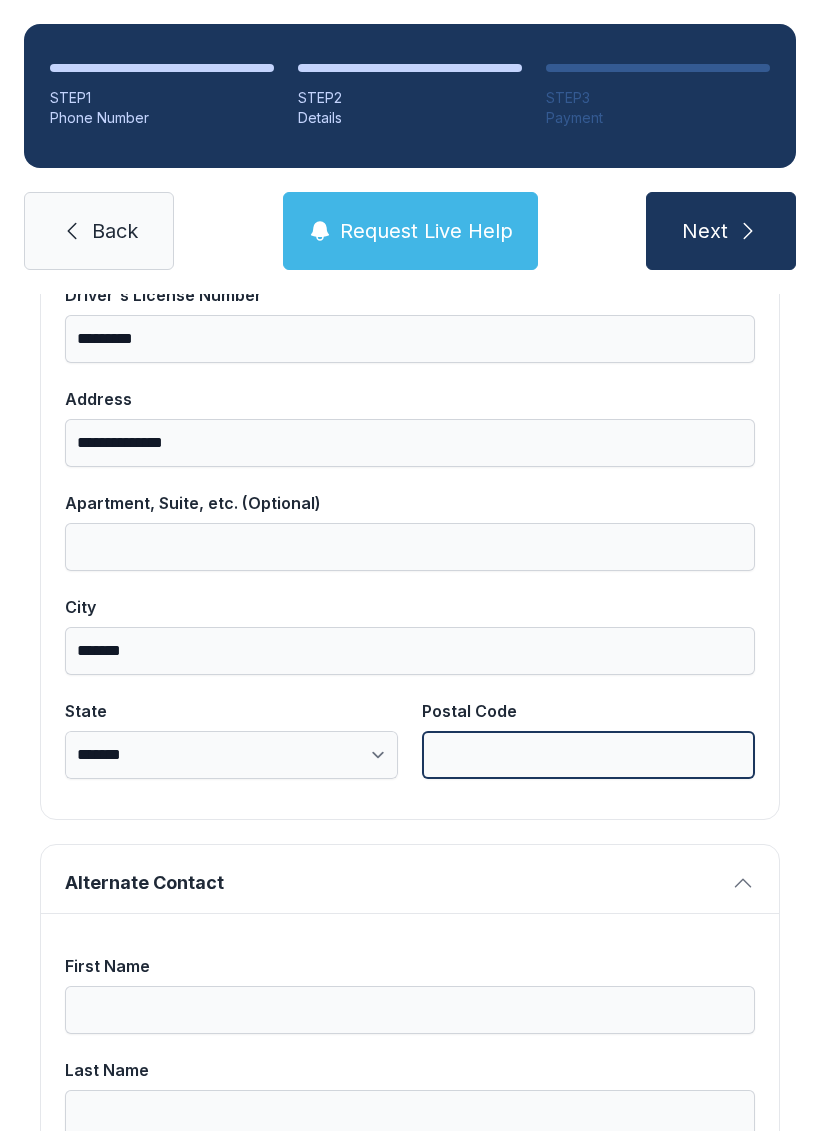 click on "Postal Code" at bounding box center (588, 755) 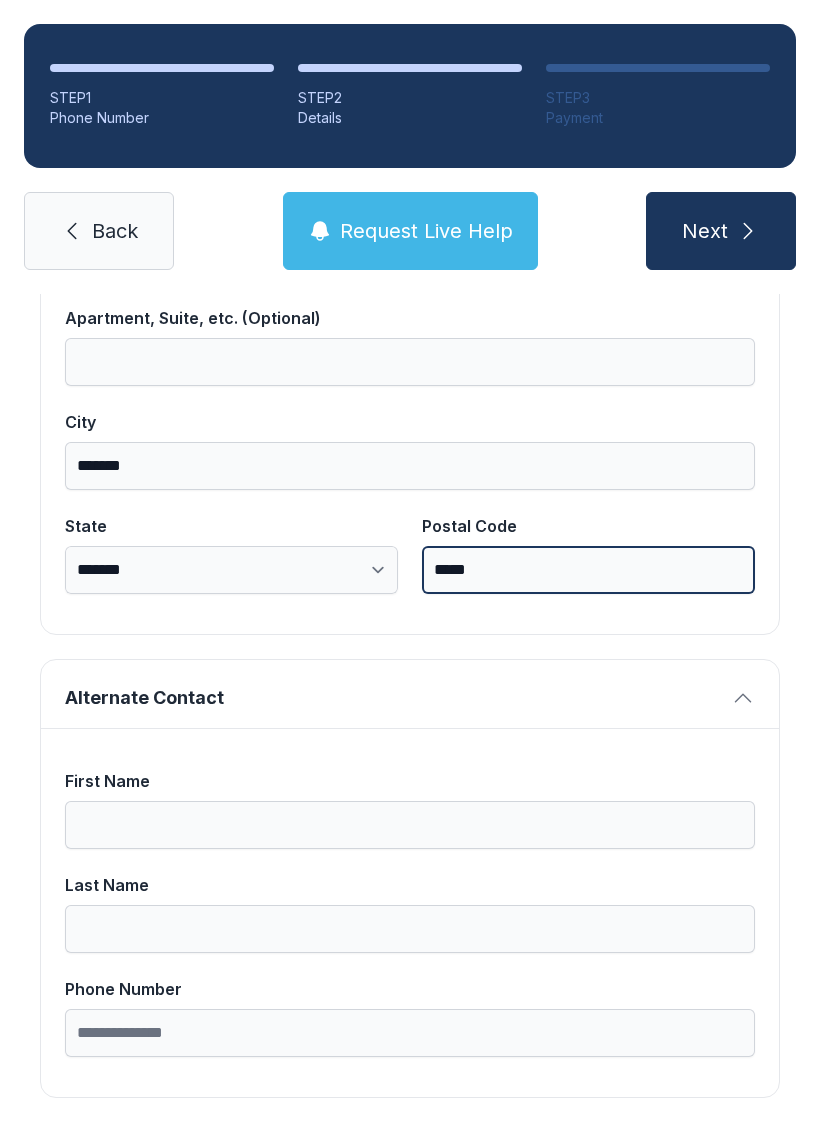 scroll, scrollTop: 1269, scrollLeft: 0, axis: vertical 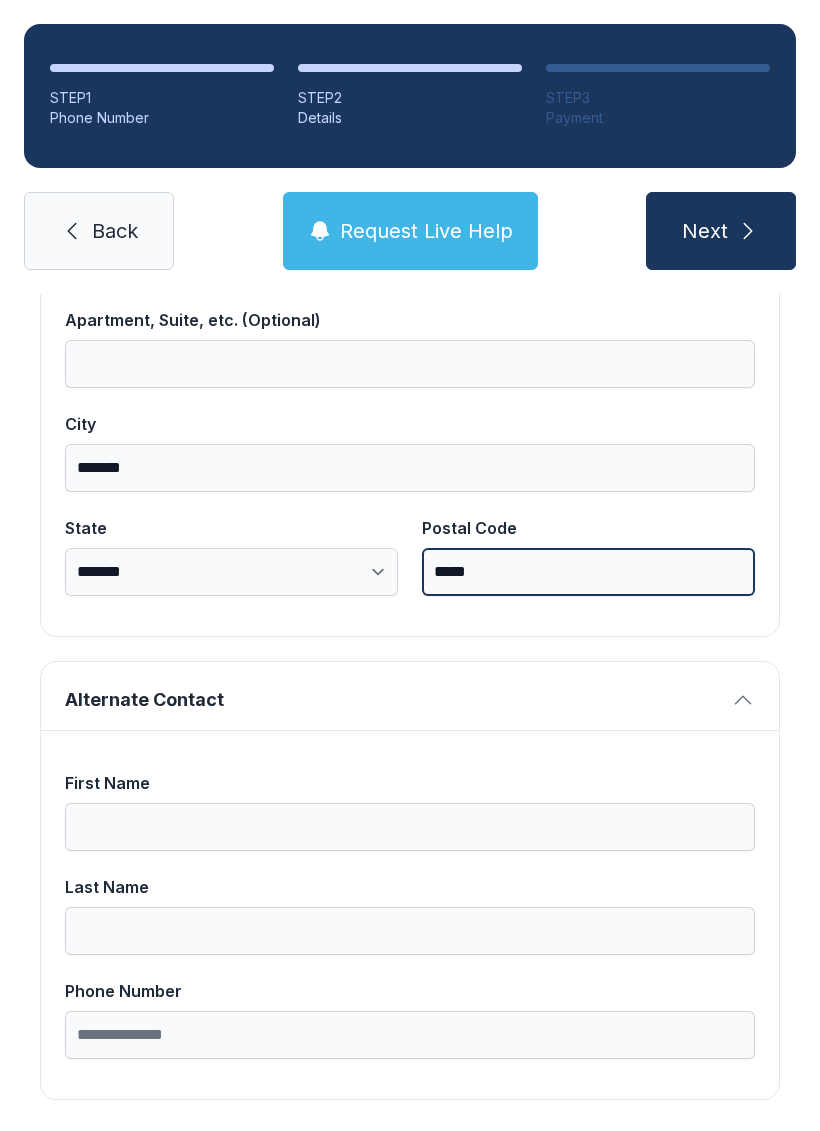 type on "*****" 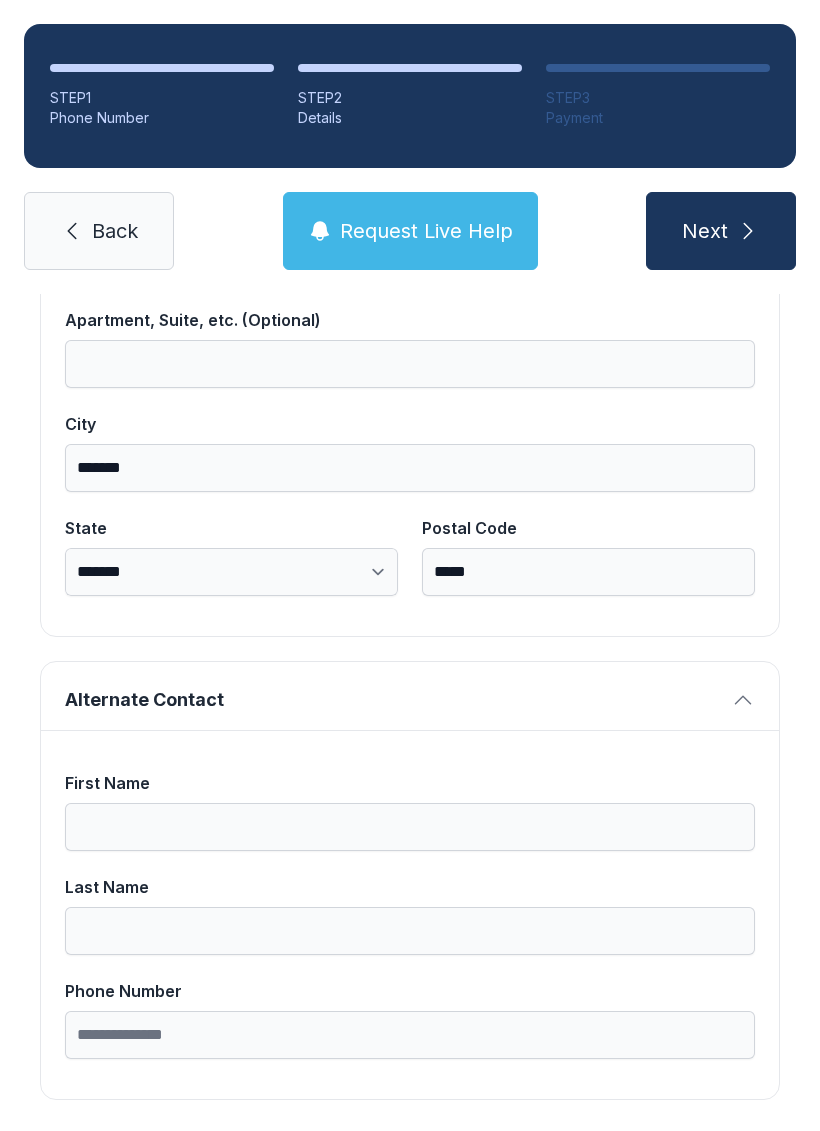 click on "**********" at bounding box center (410, 102) 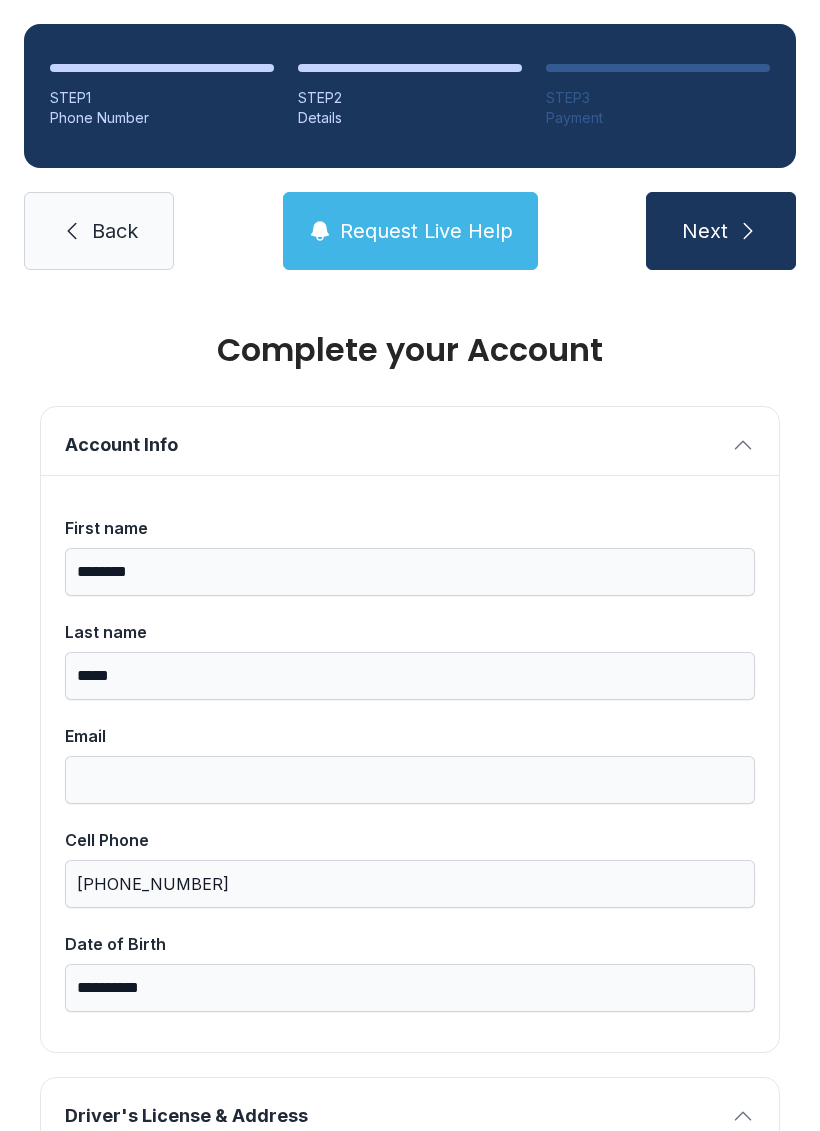 scroll, scrollTop: -1, scrollLeft: 0, axis: vertical 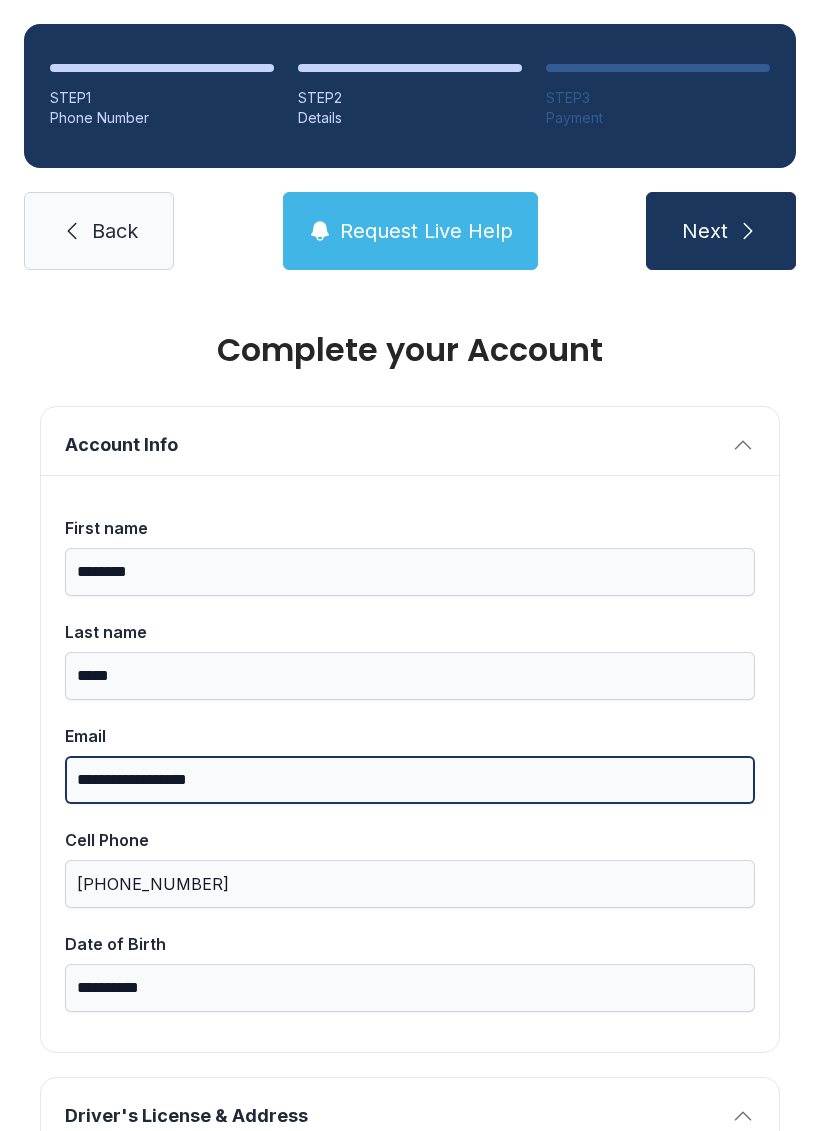 type on "**********" 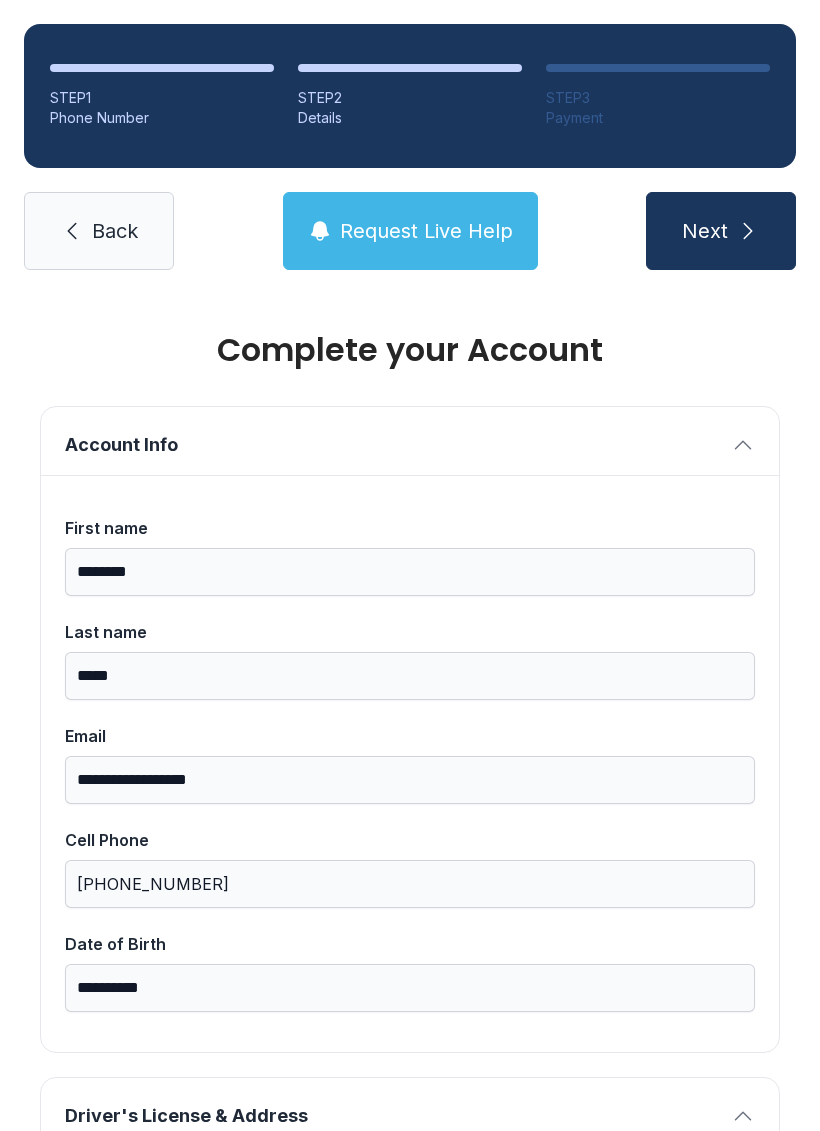 click 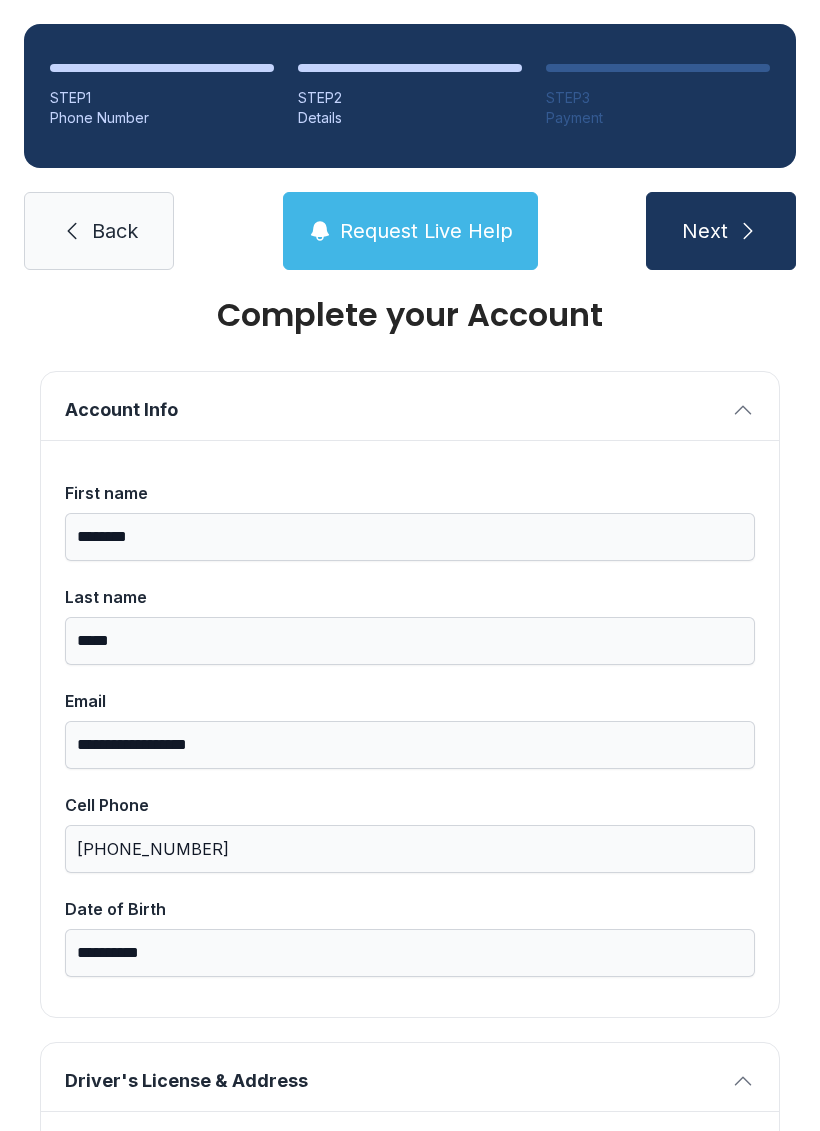 click on "**********" at bounding box center [410, 1400] 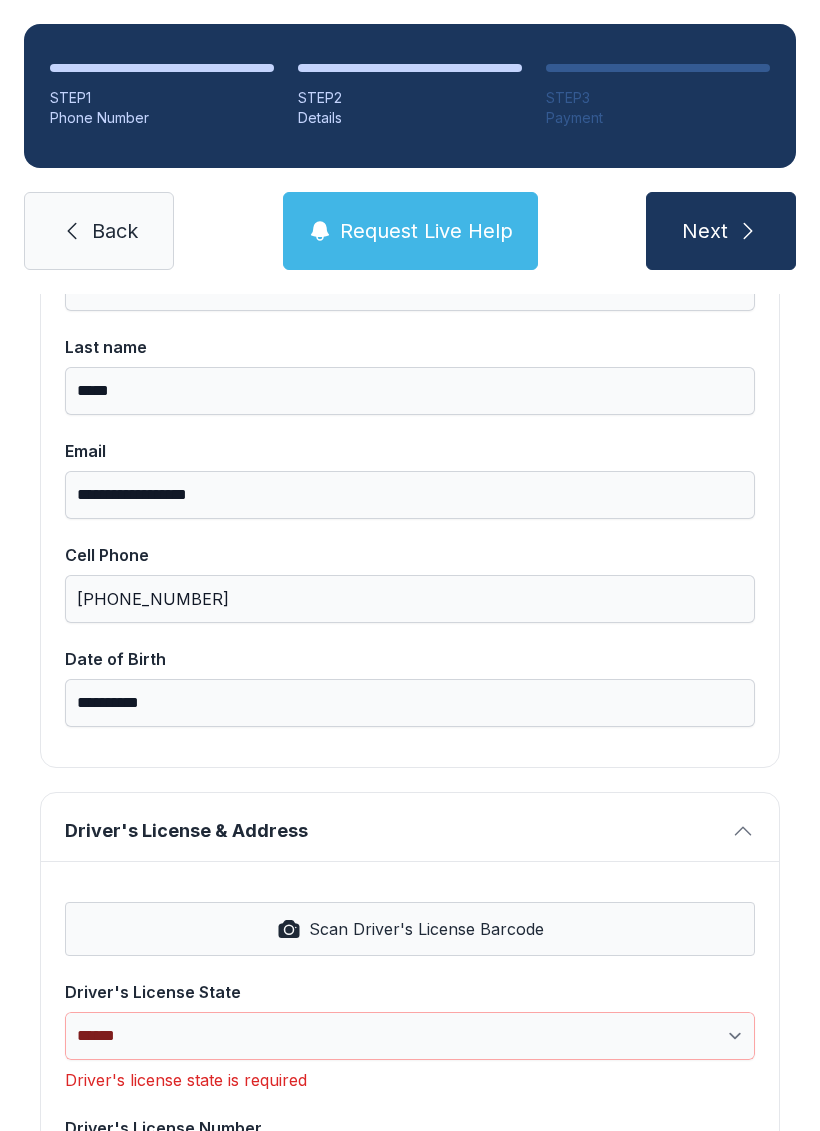 scroll, scrollTop: 318, scrollLeft: 0, axis: vertical 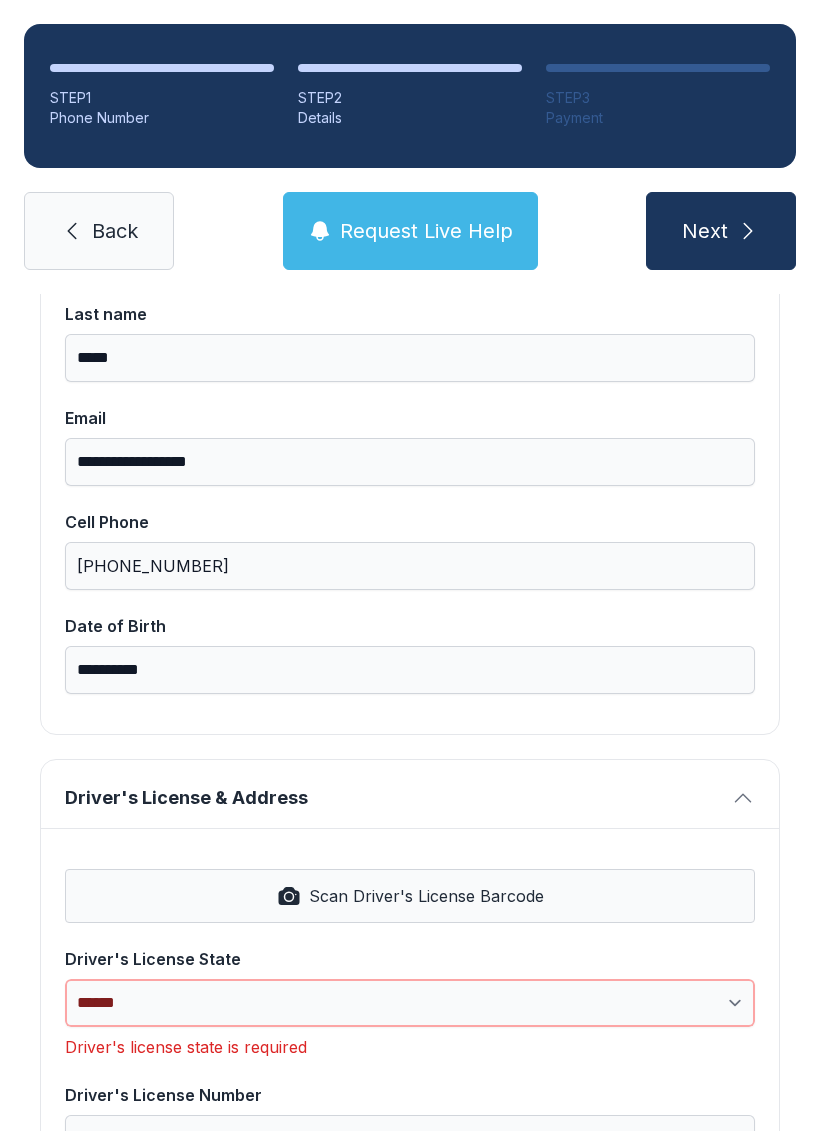 click on "**********" at bounding box center [410, 1003] 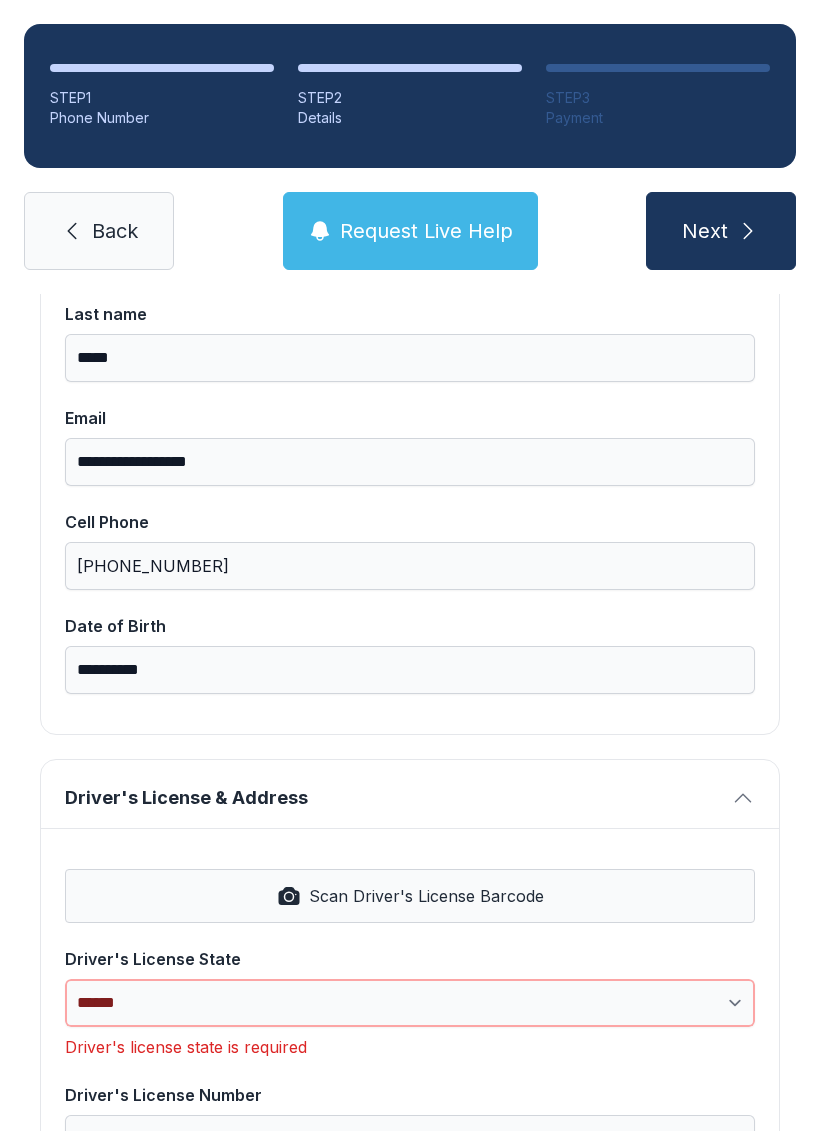 select on "**" 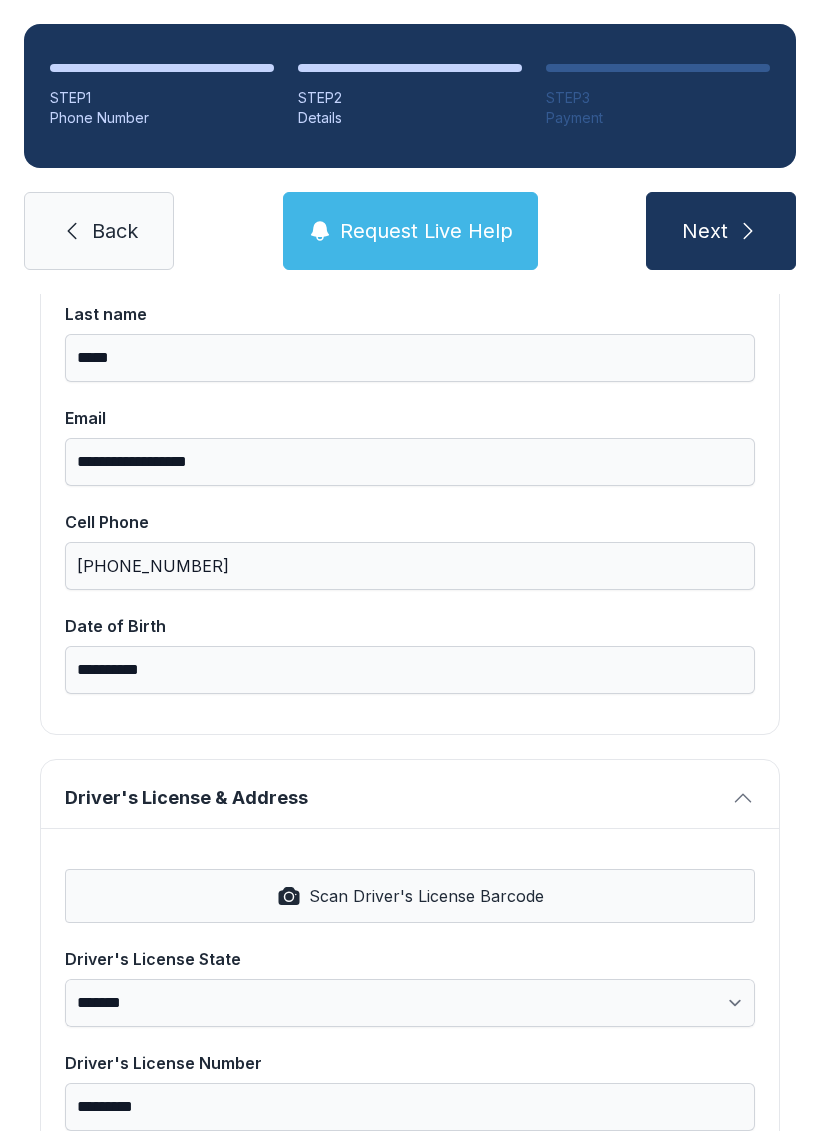 click 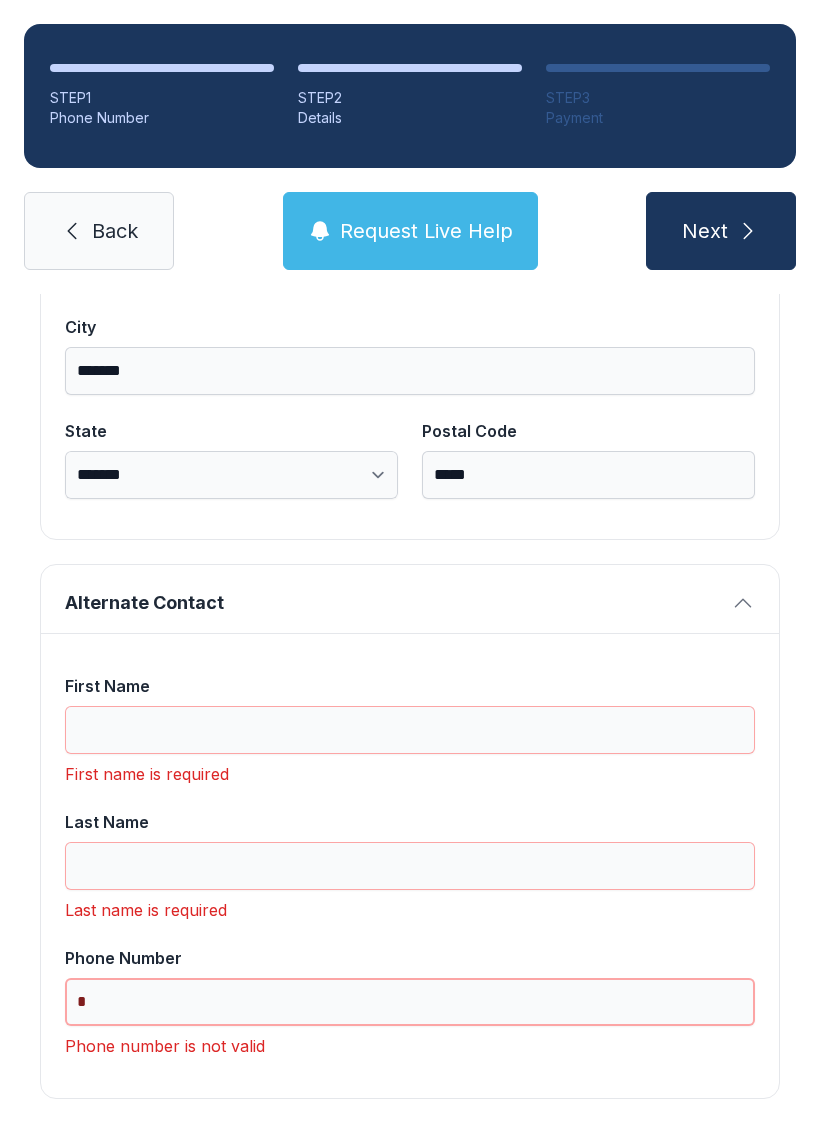 scroll, scrollTop: 1365, scrollLeft: 0, axis: vertical 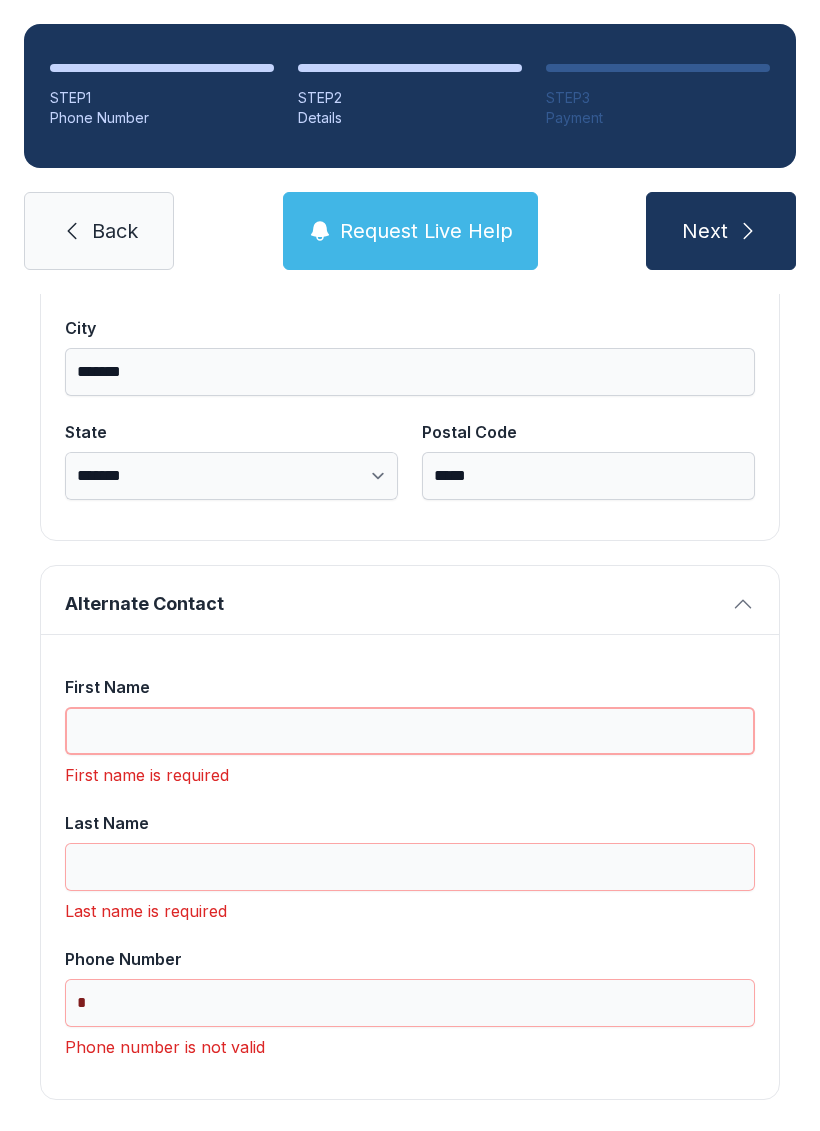 click on "First Name" at bounding box center [410, 731] 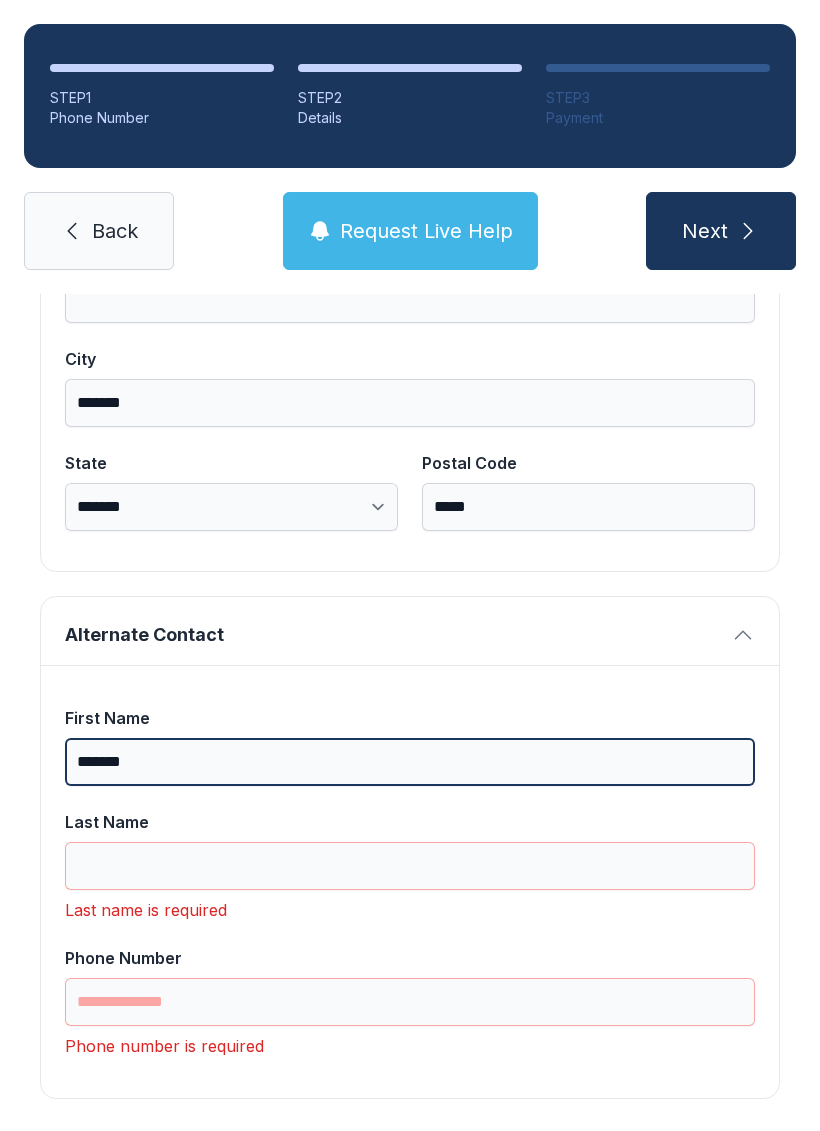 scroll, scrollTop: 1333, scrollLeft: 0, axis: vertical 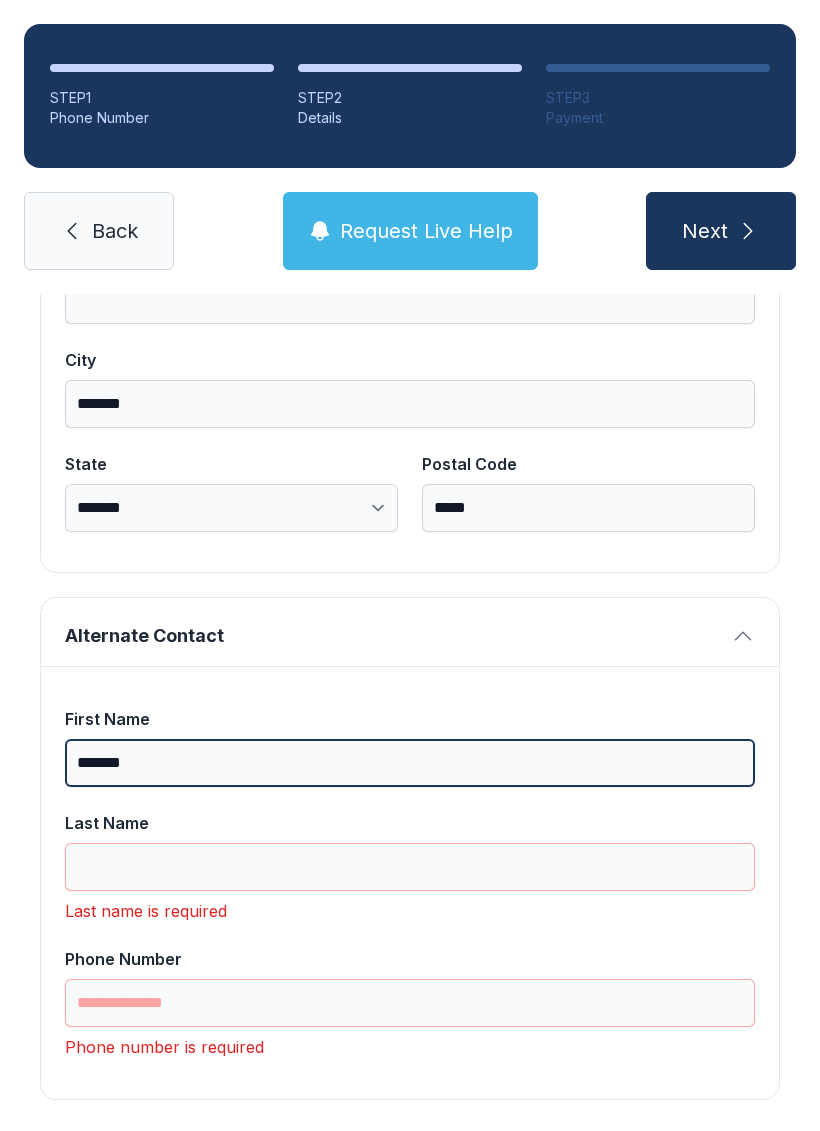 type on "*******" 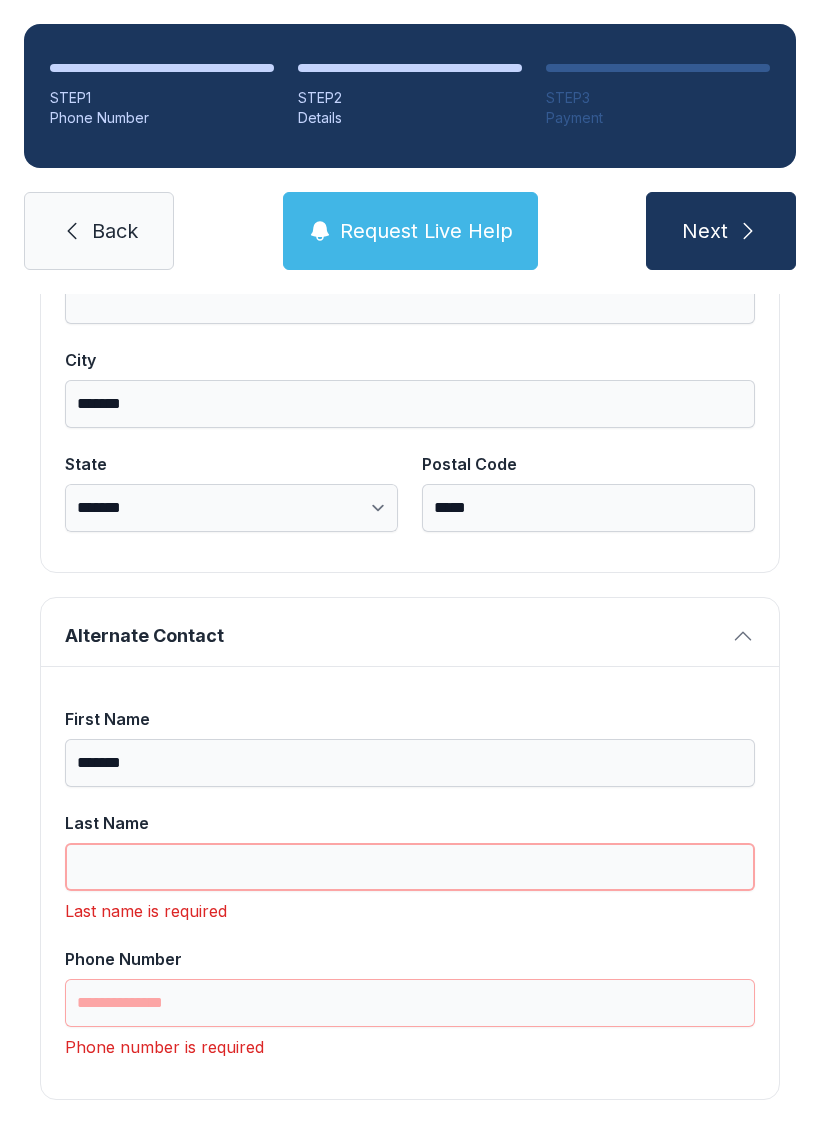 click on "Last Name" at bounding box center (410, 867) 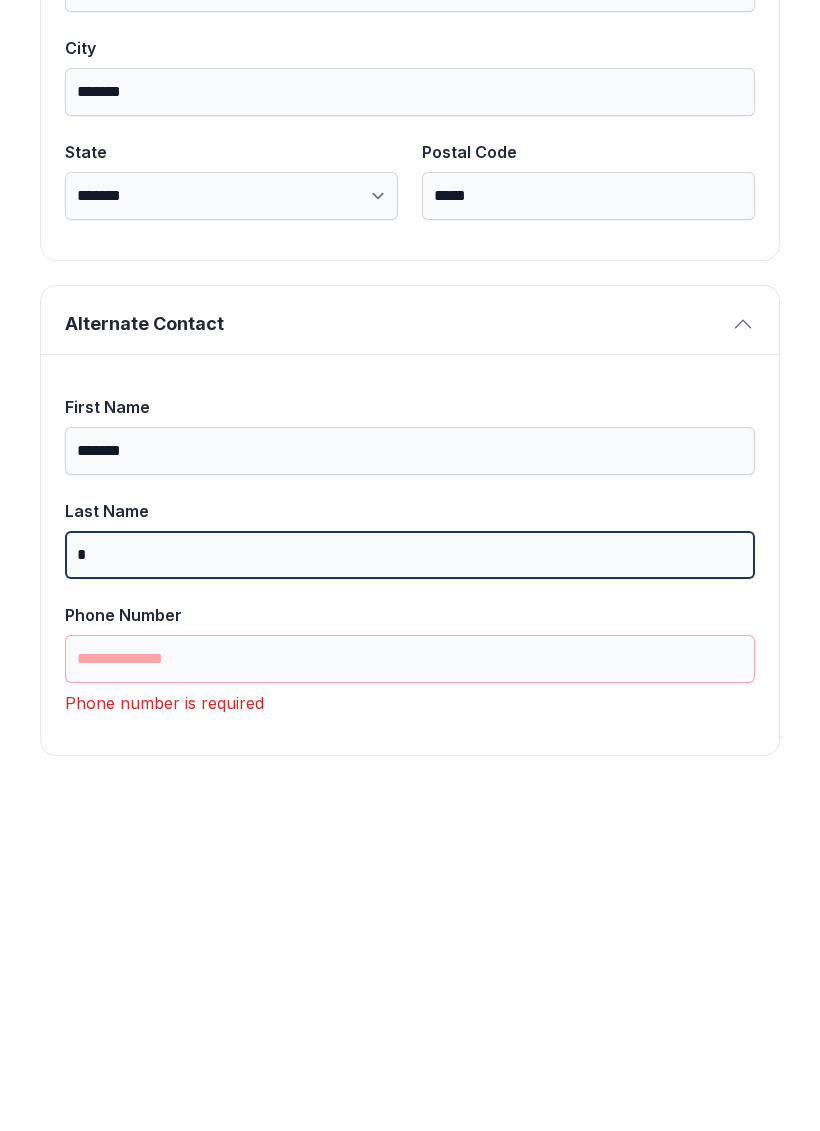 scroll, scrollTop: 1301, scrollLeft: 0, axis: vertical 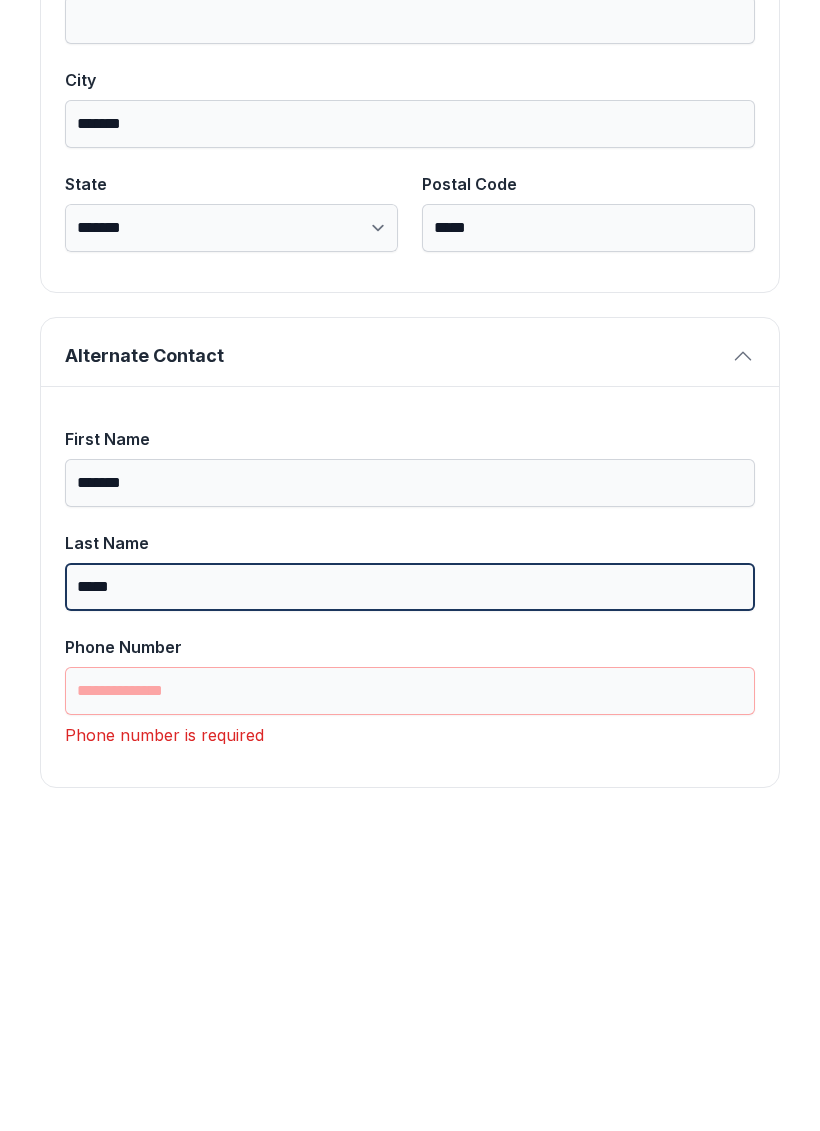 type on "*****" 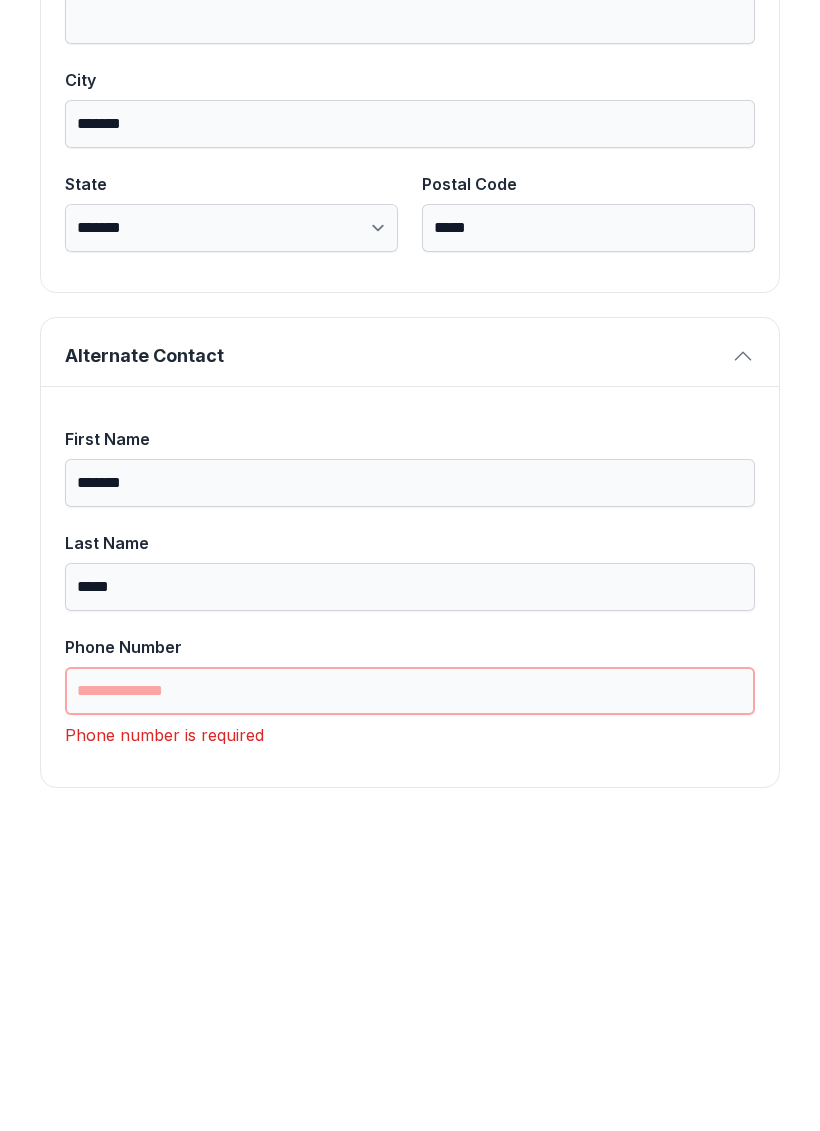 click on "Phone Number" at bounding box center (410, 1003) 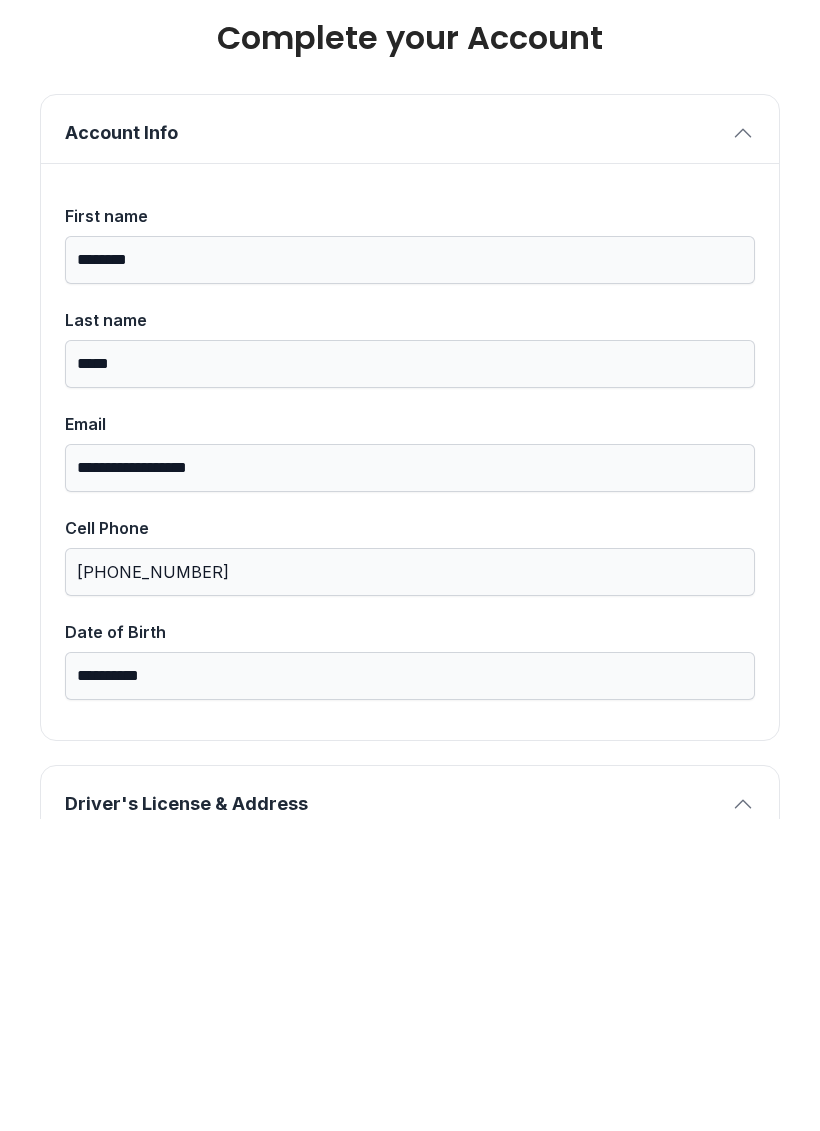 scroll, scrollTop: 0, scrollLeft: 0, axis: both 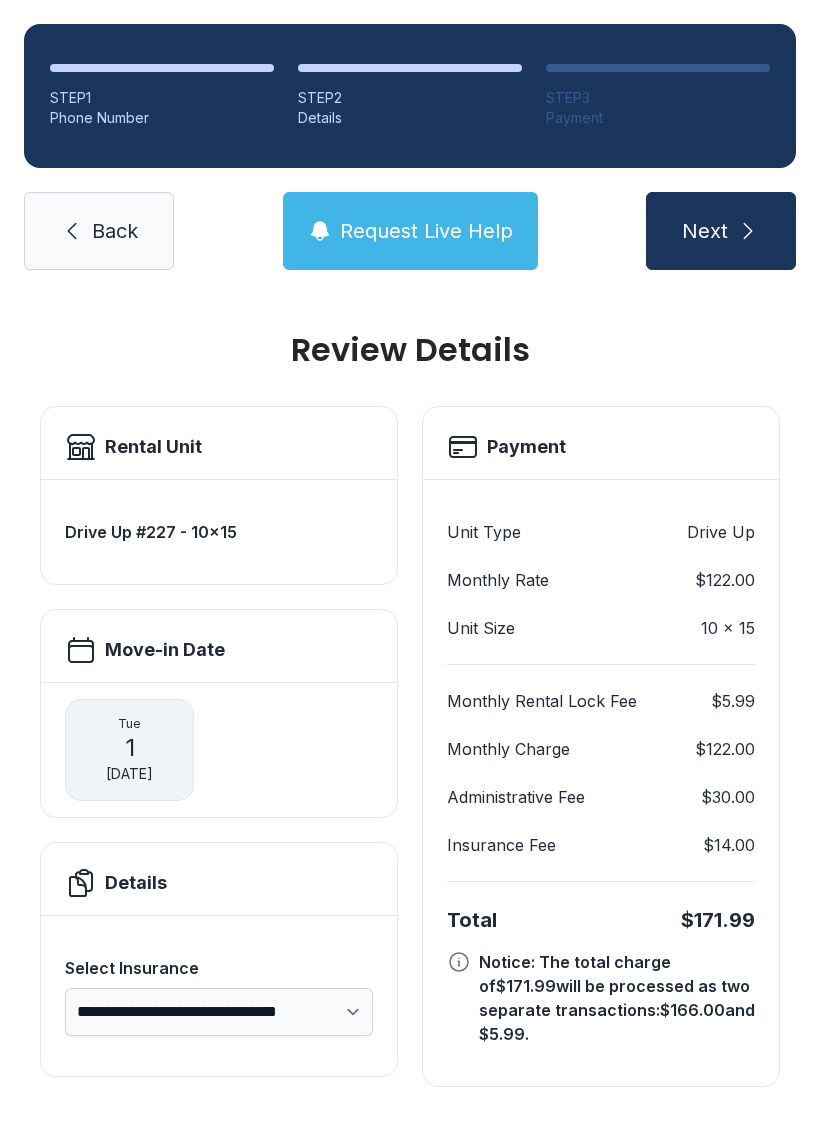 click on "Payment" at bounding box center [601, 447] 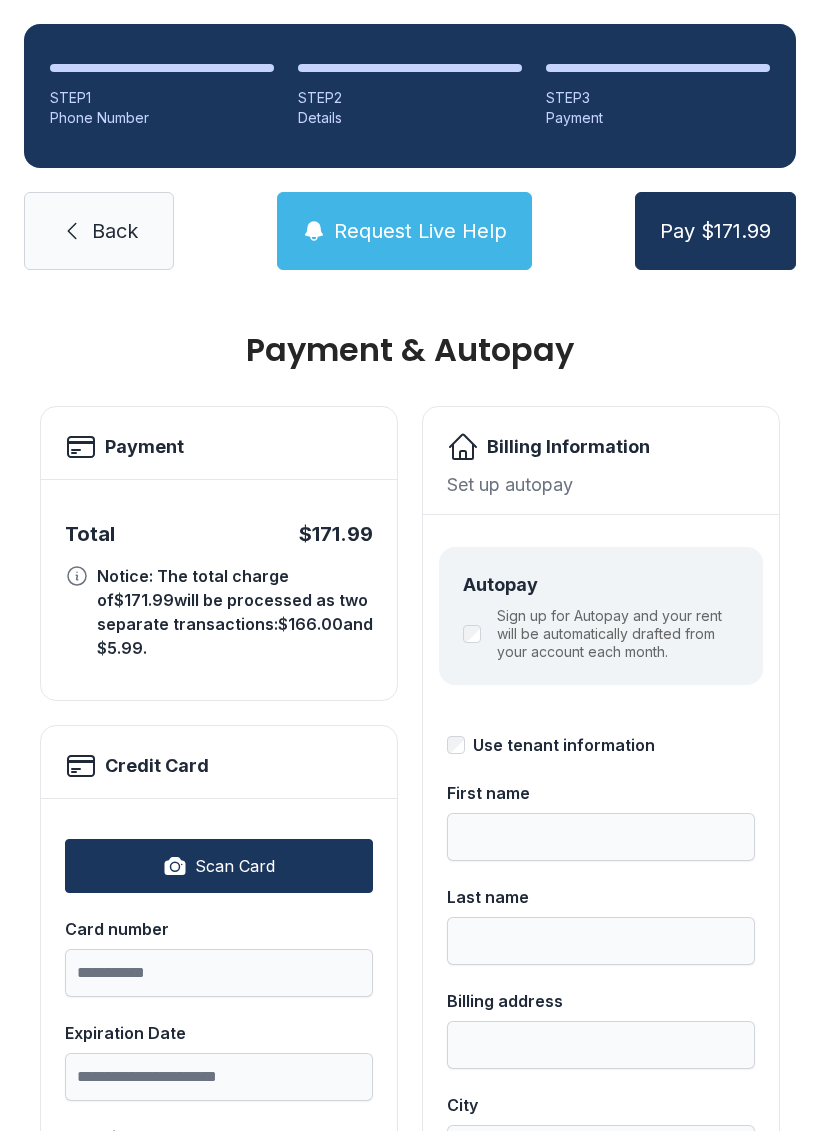click on "Scan Card" at bounding box center (219, 866) 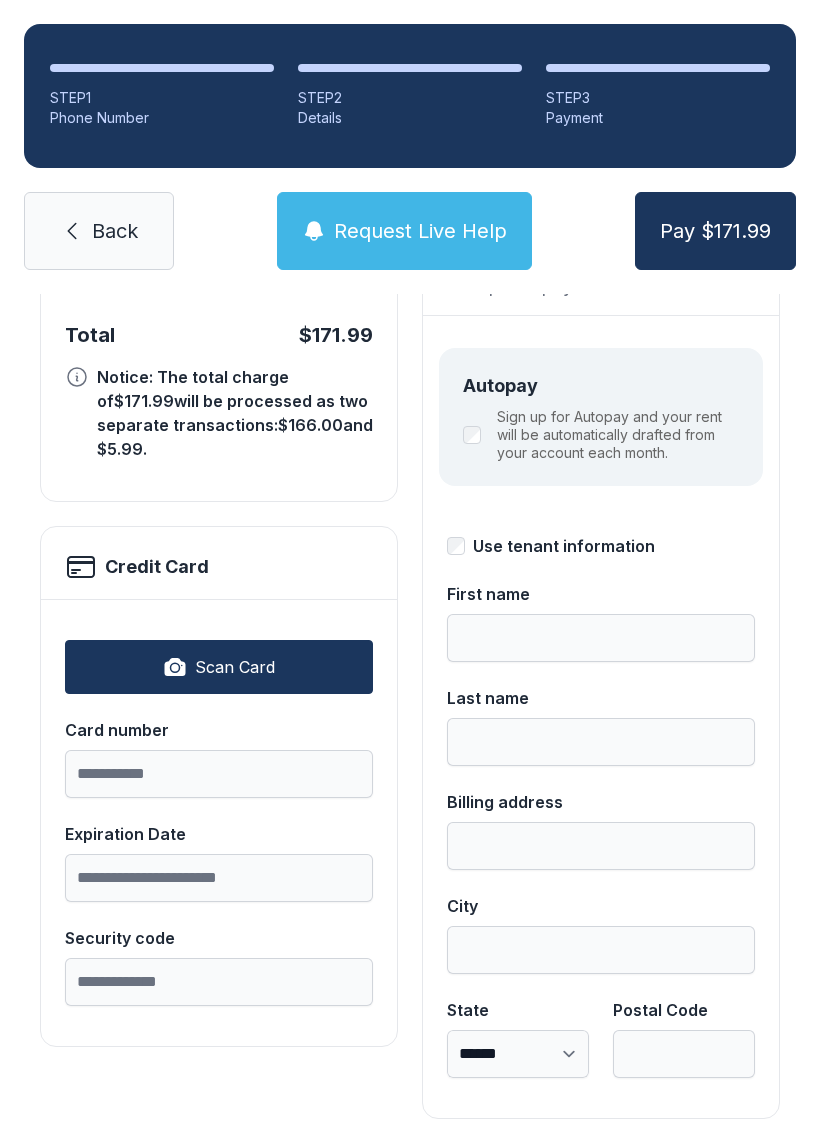 scroll, scrollTop: 200, scrollLeft: 0, axis: vertical 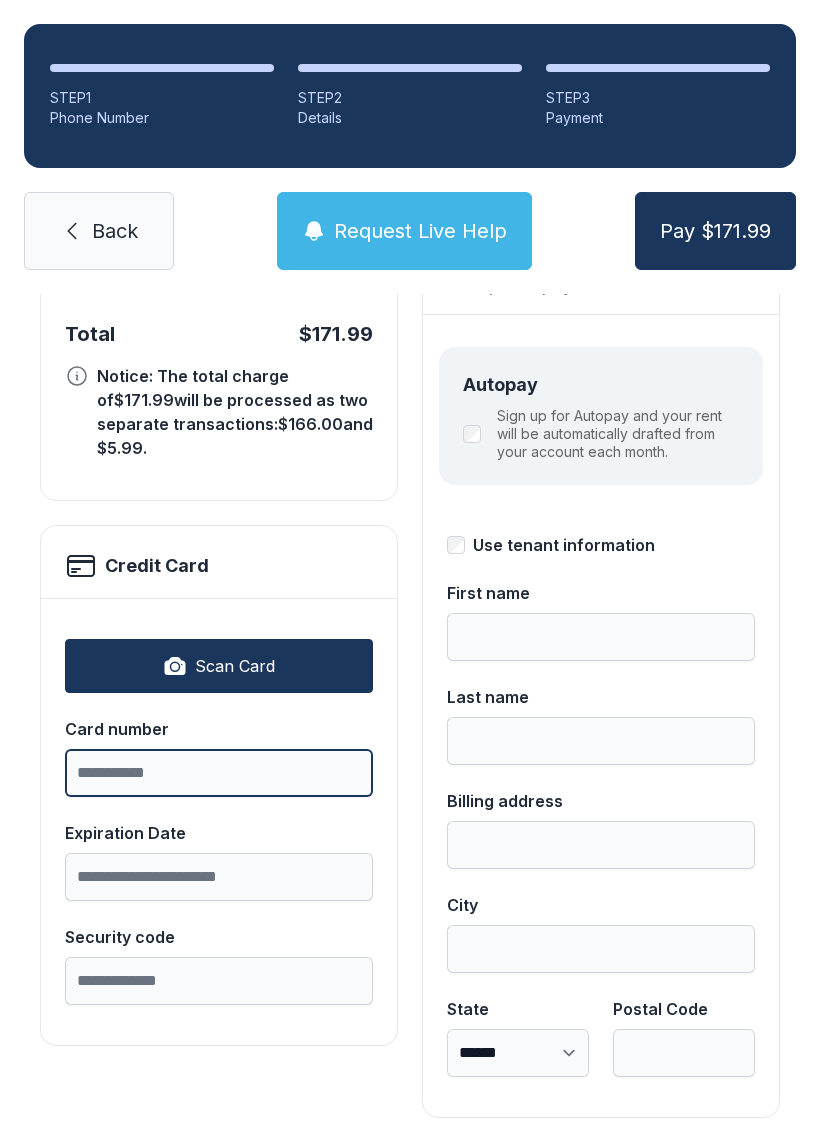 click on "Card number" at bounding box center [219, 773] 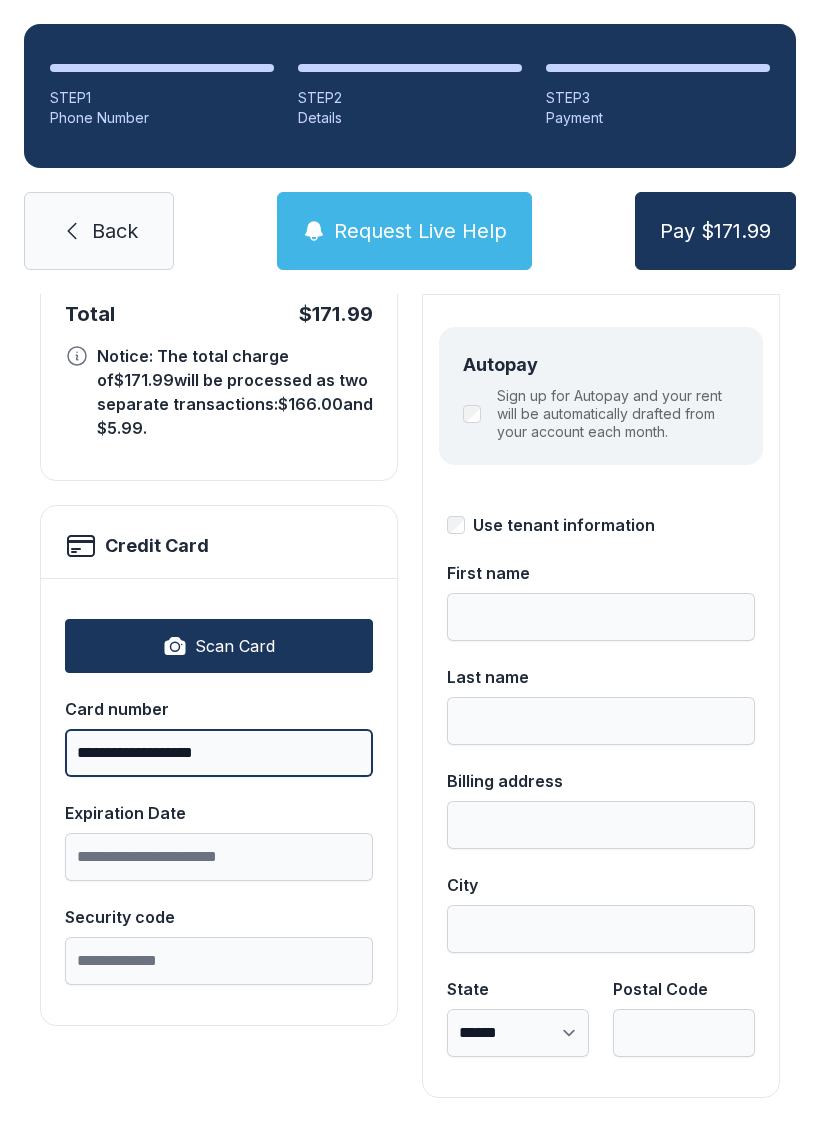 scroll, scrollTop: 218, scrollLeft: 0, axis: vertical 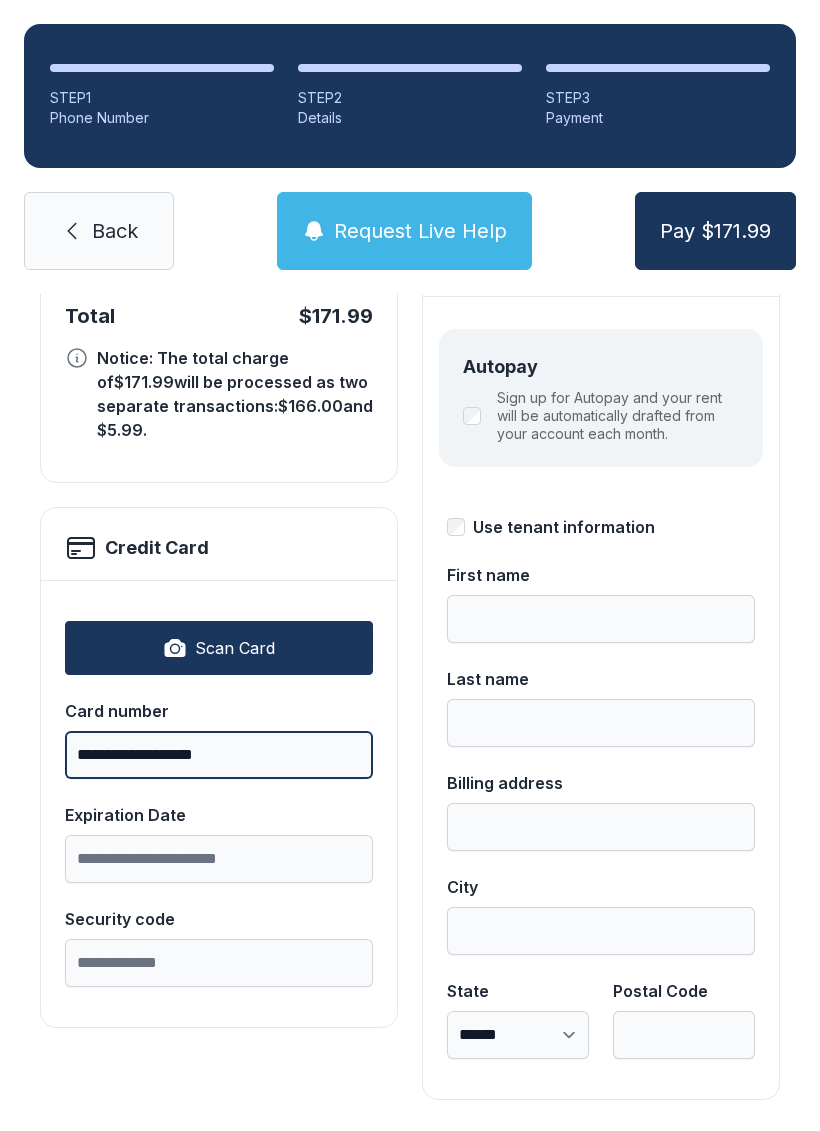 type on "**********" 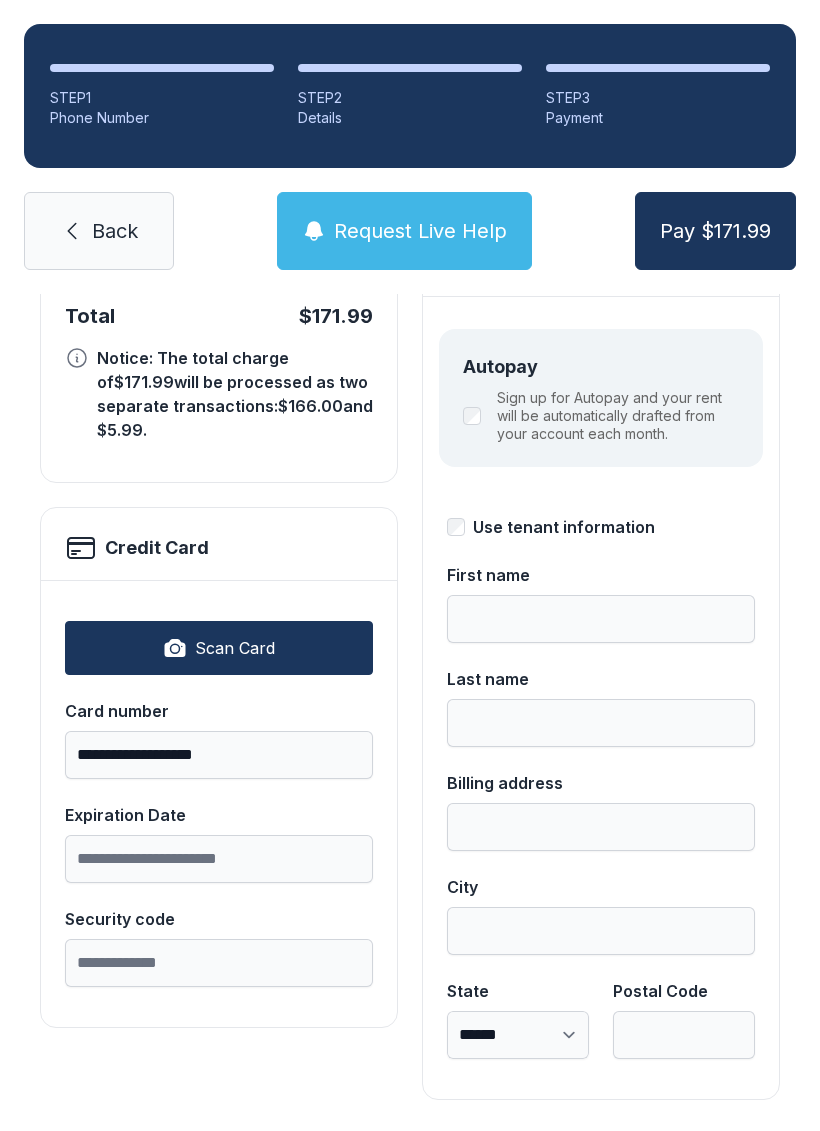 click on "**********" at bounding box center [410, 628] 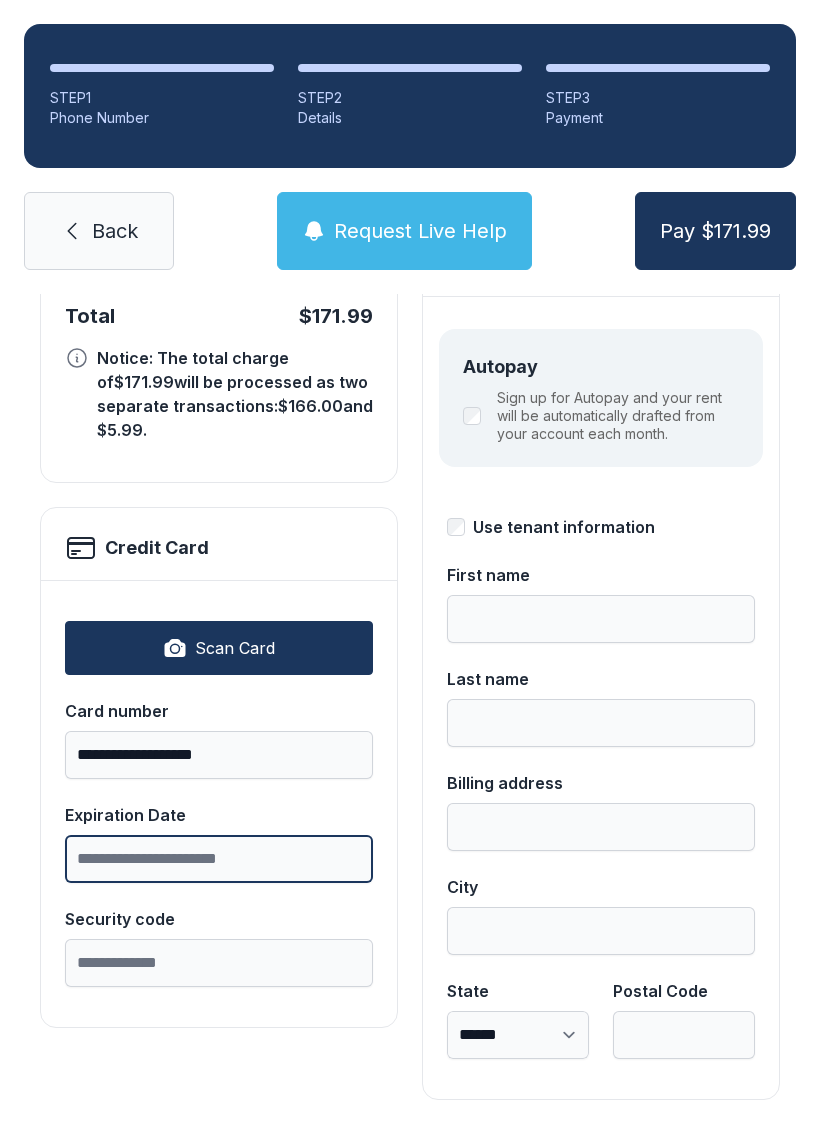 click on "Expiration Date" at bounding box center [219, 859] 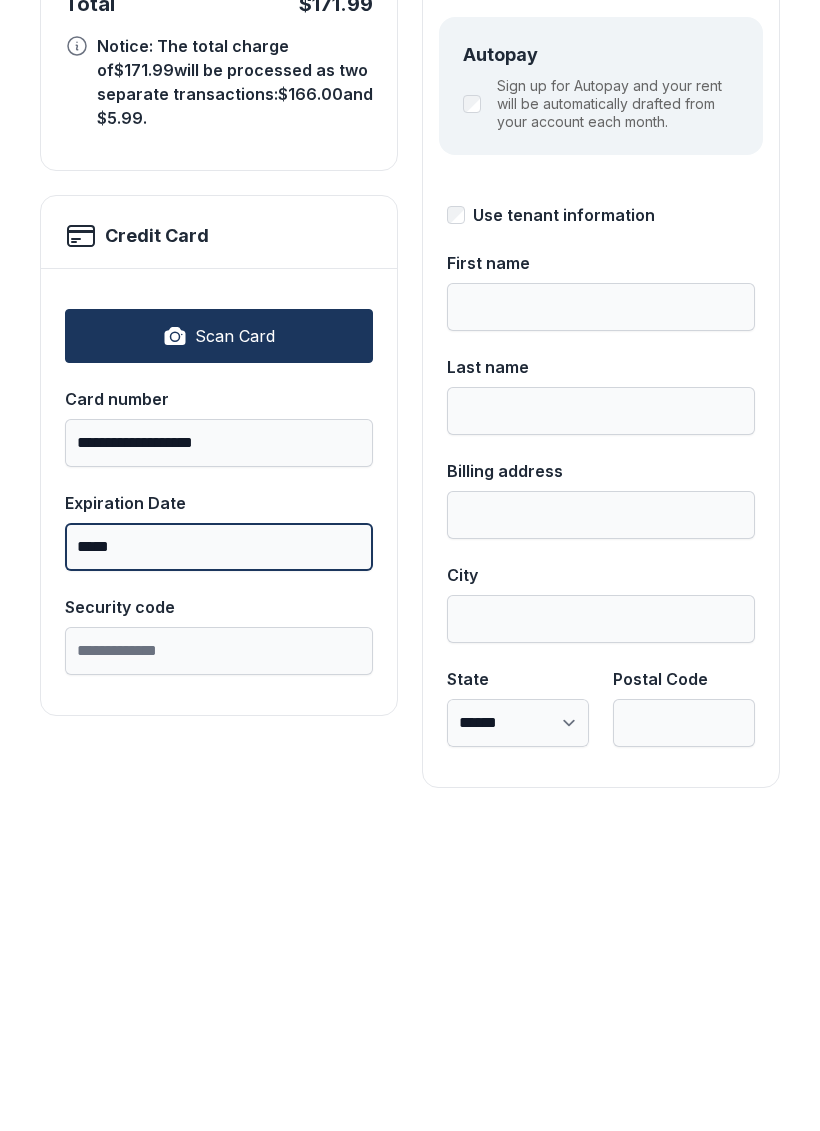 type on "*****" 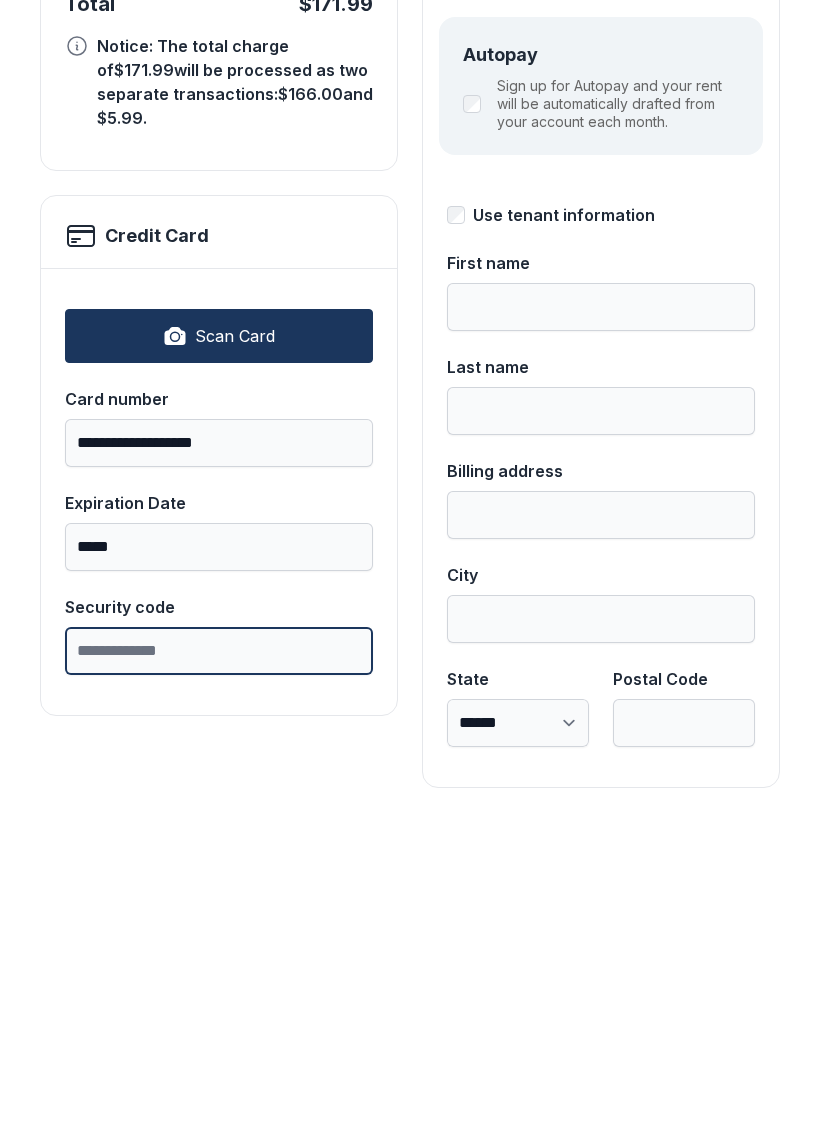 click on "Security code" at bounding box center [219, 963] 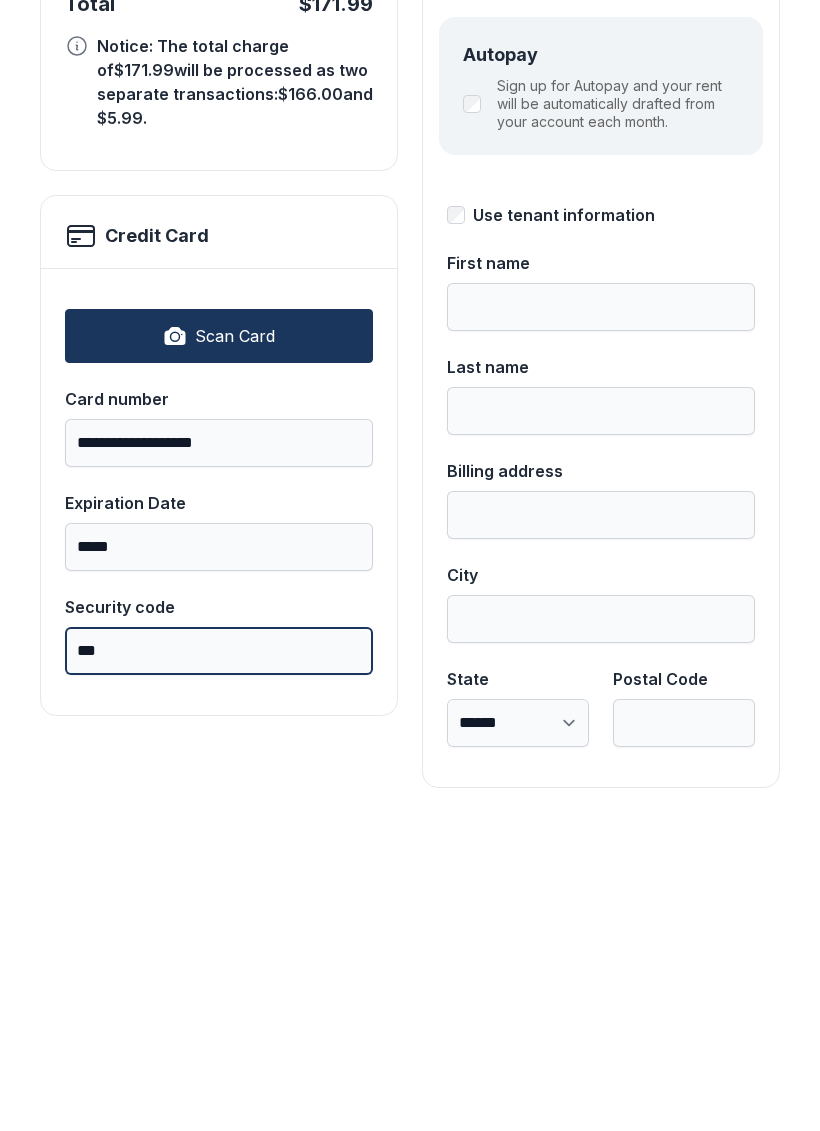 type on "***" 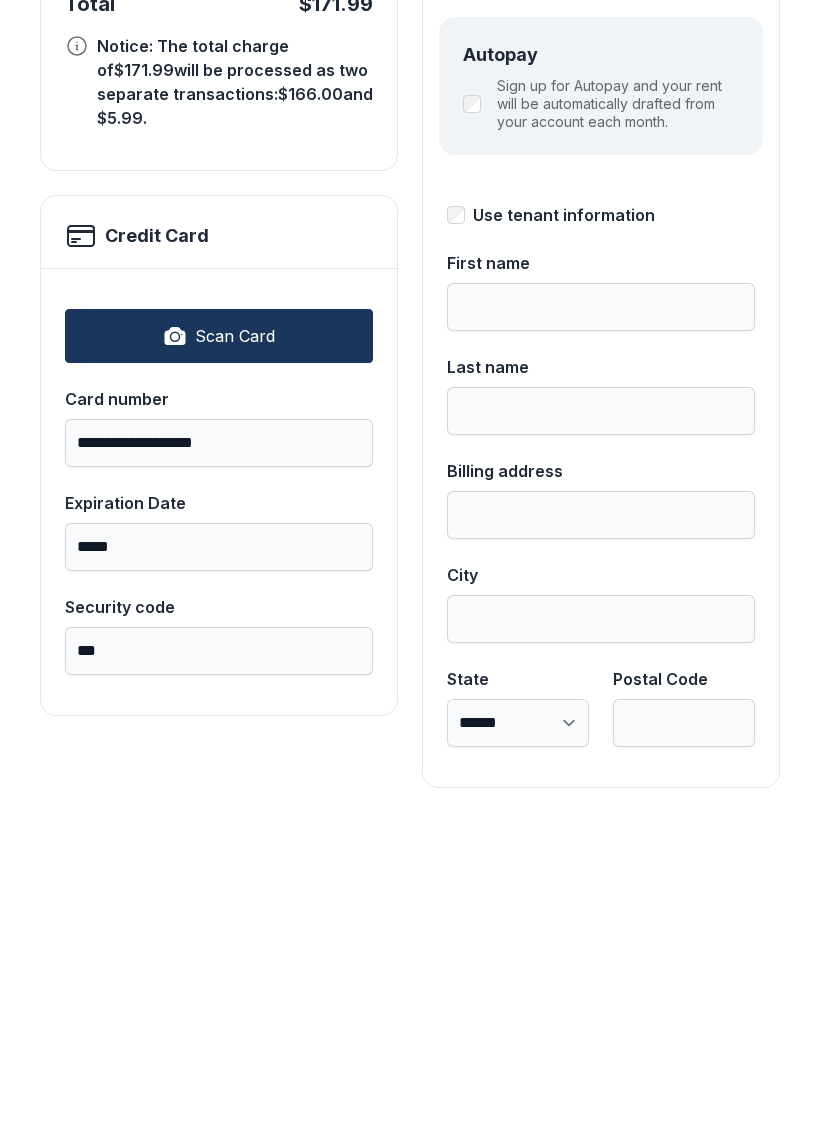 click on "**********" at bounding box center [219, 644] 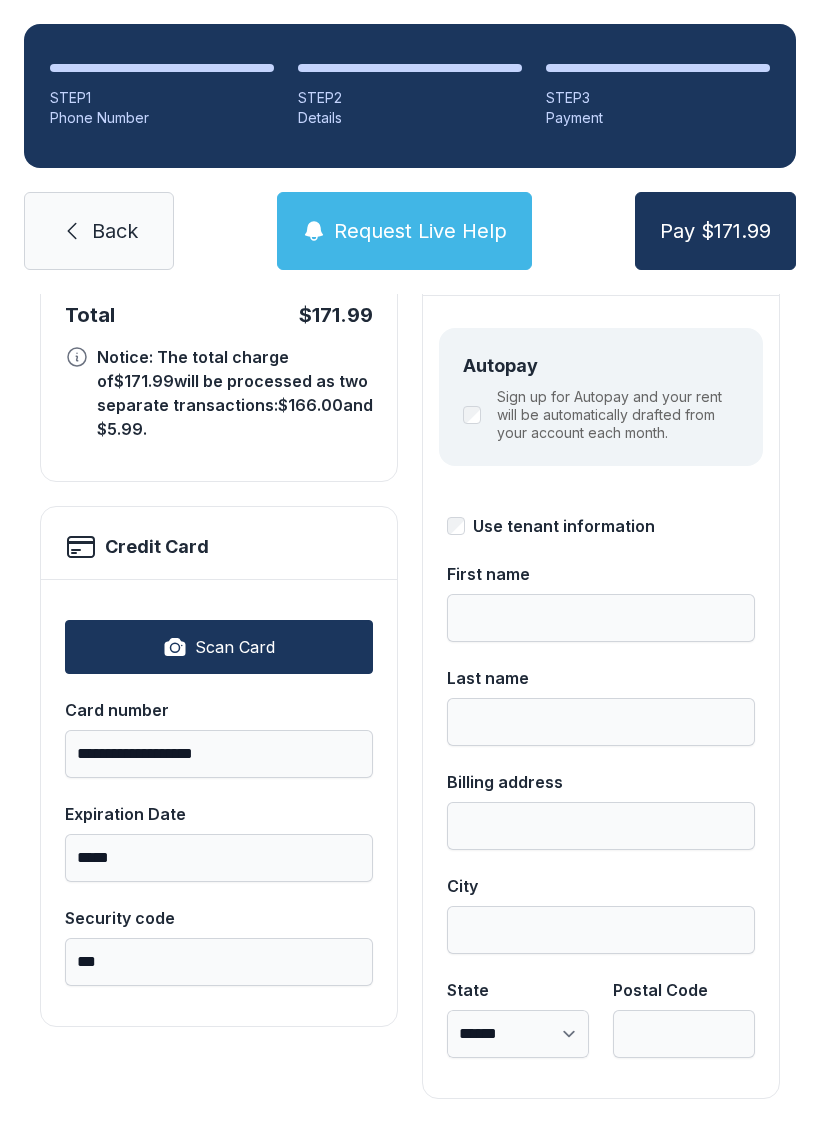 scroll, scrollTop: 218, scrollLeft: 0, axis: vertical 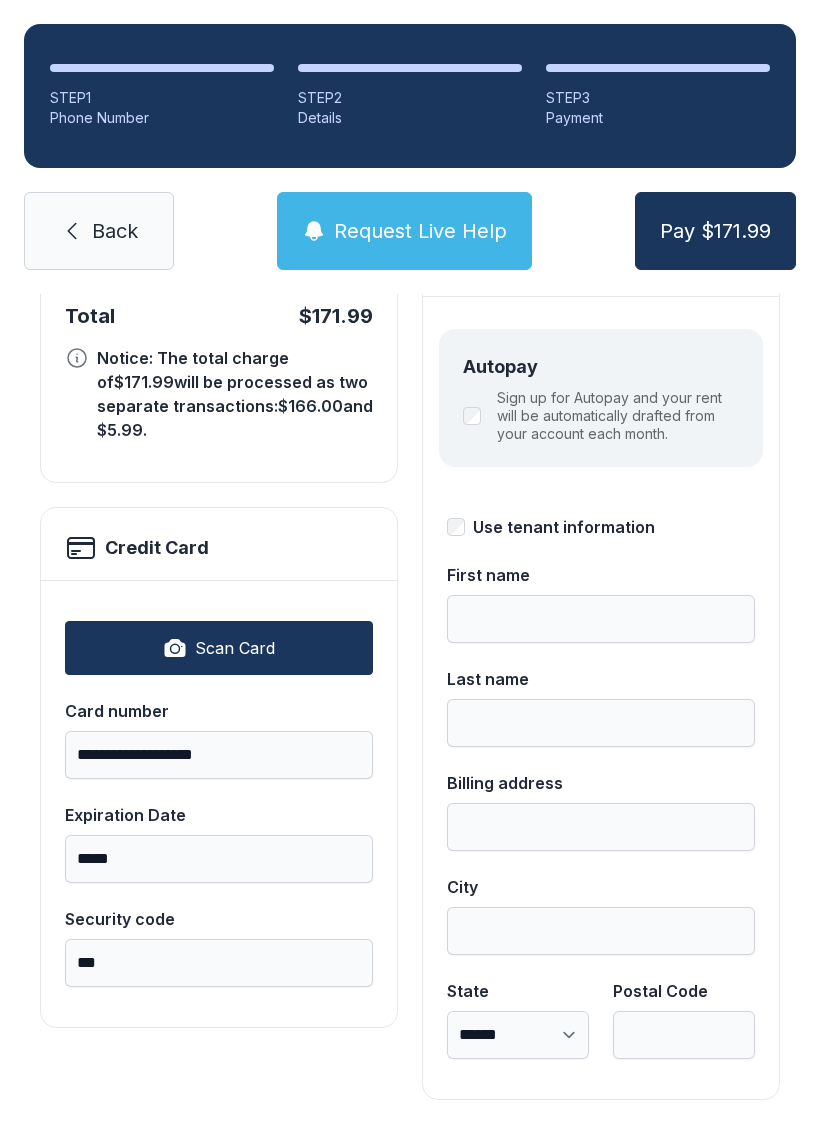 click on "Pay $171.99" at bounding box center (715, 231) 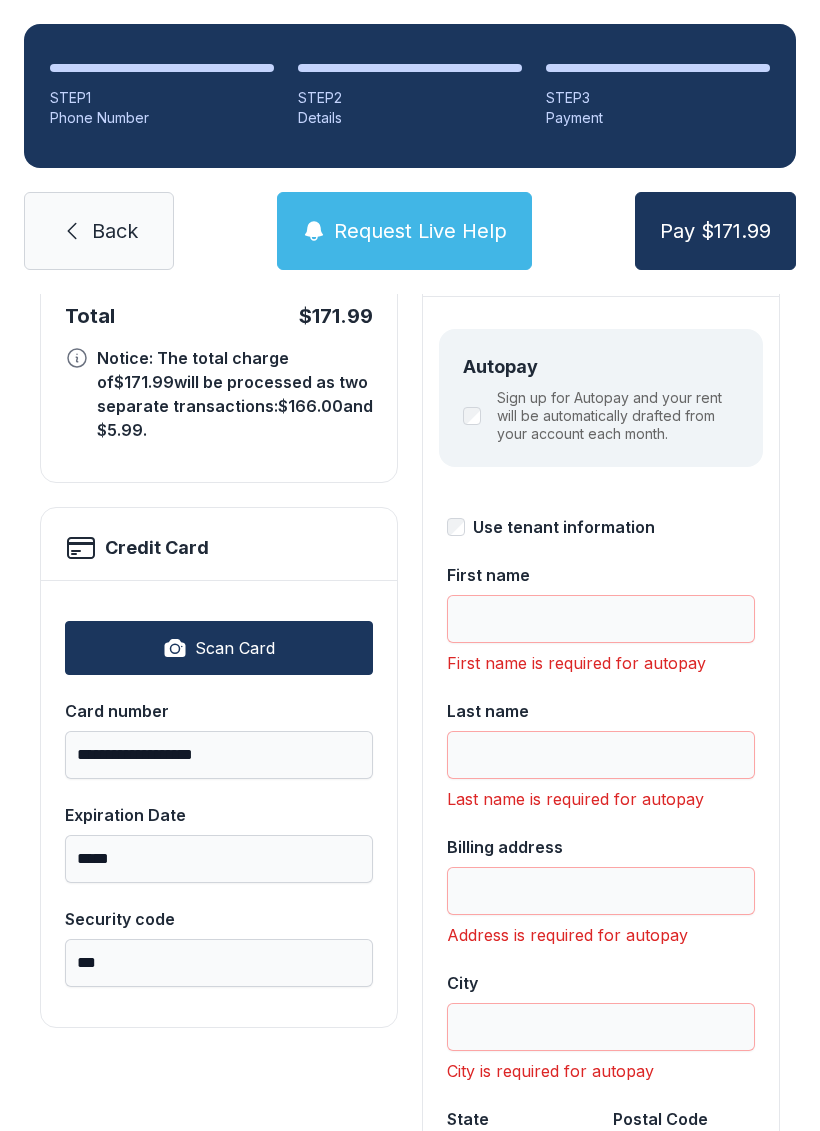 type on "********" 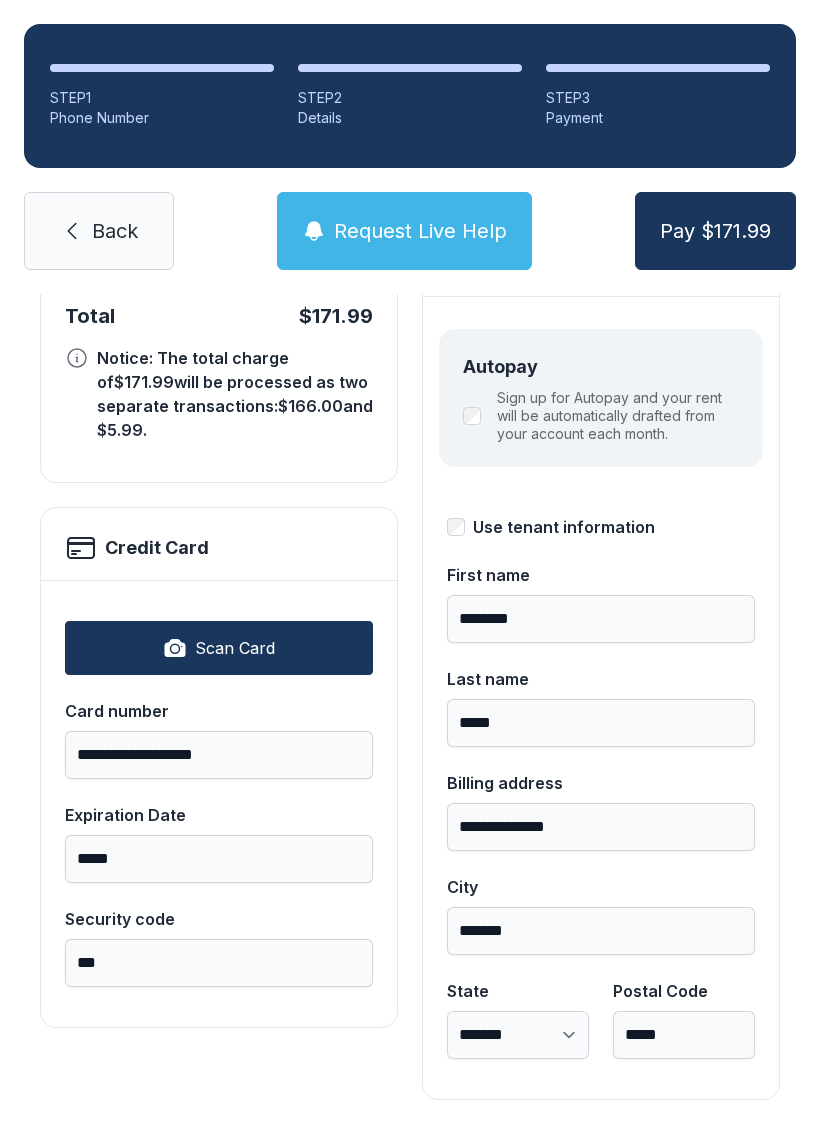 click on "Pay $171.99" at bounding box center (715, 231) 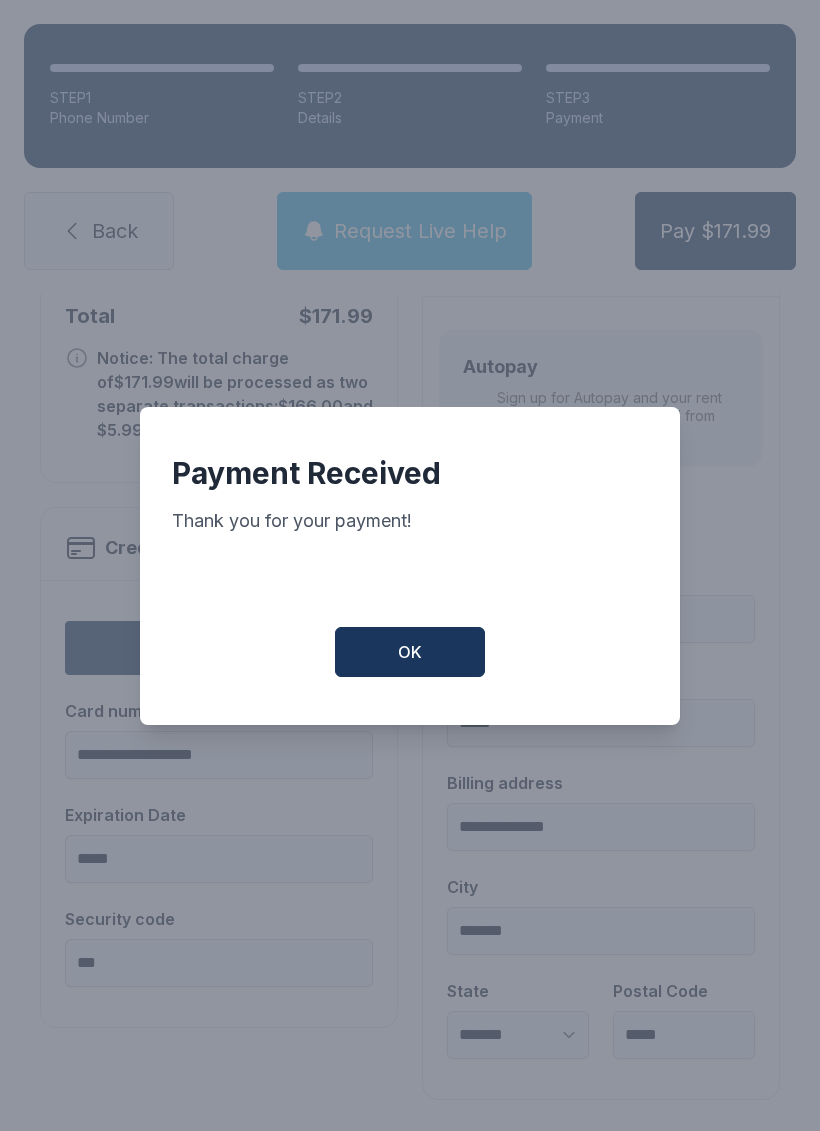 click on "OK" at bounding box center (410, 652) 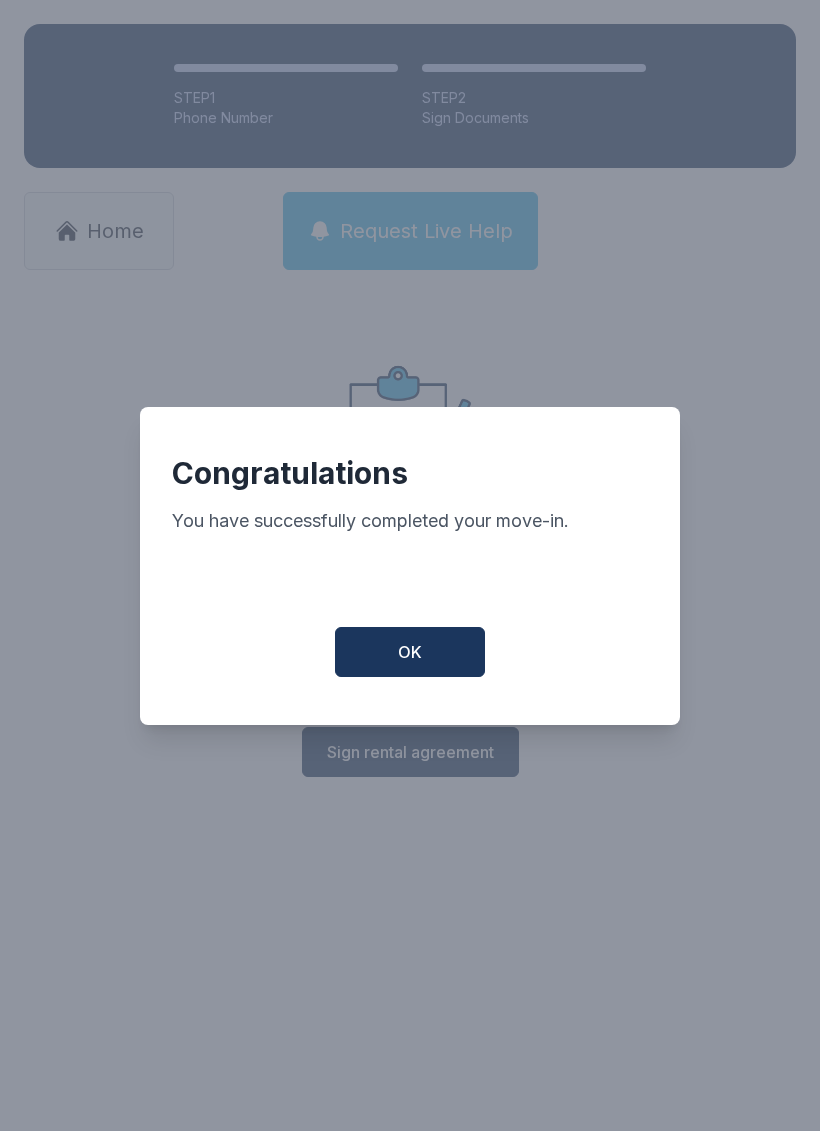 click on "OK" at bounding box center (410, 652) 